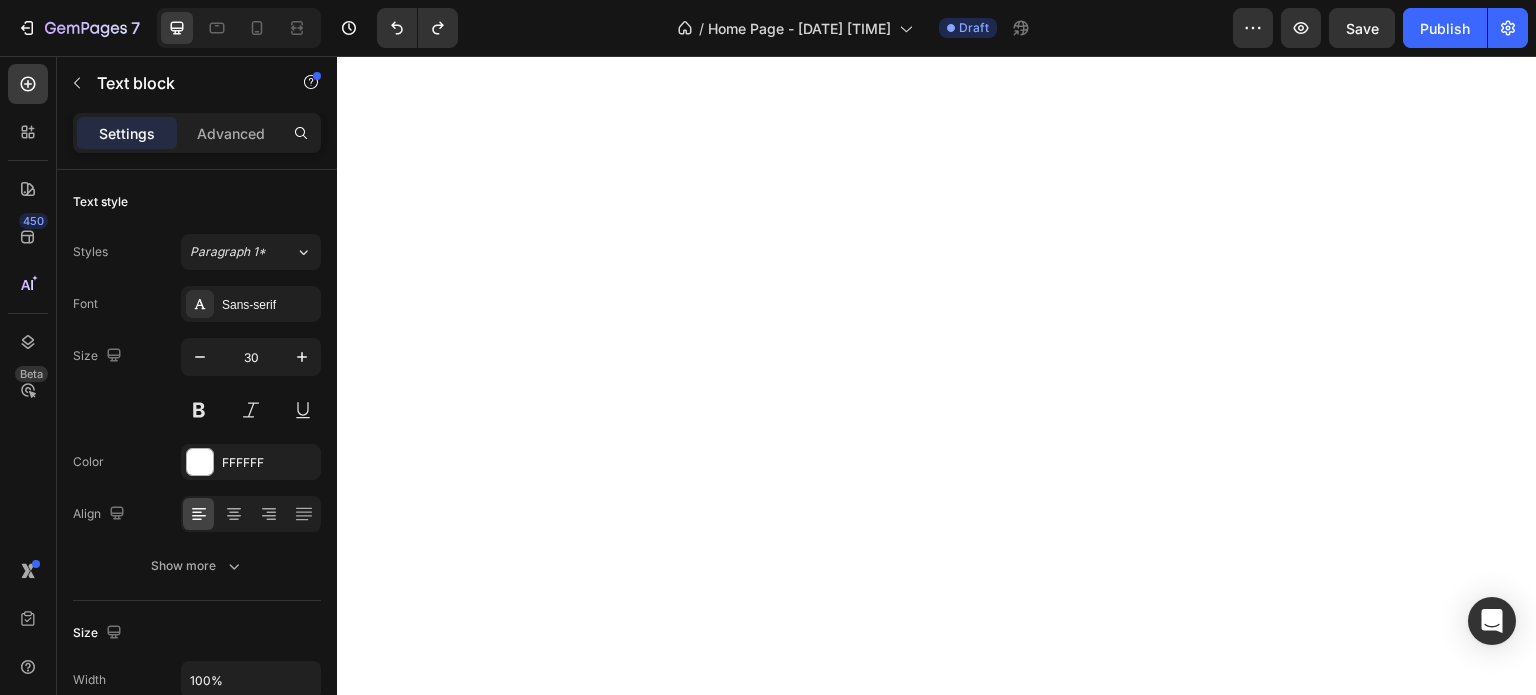 scroll, scrollTop: 0, scrollLeft: 0, axis: both 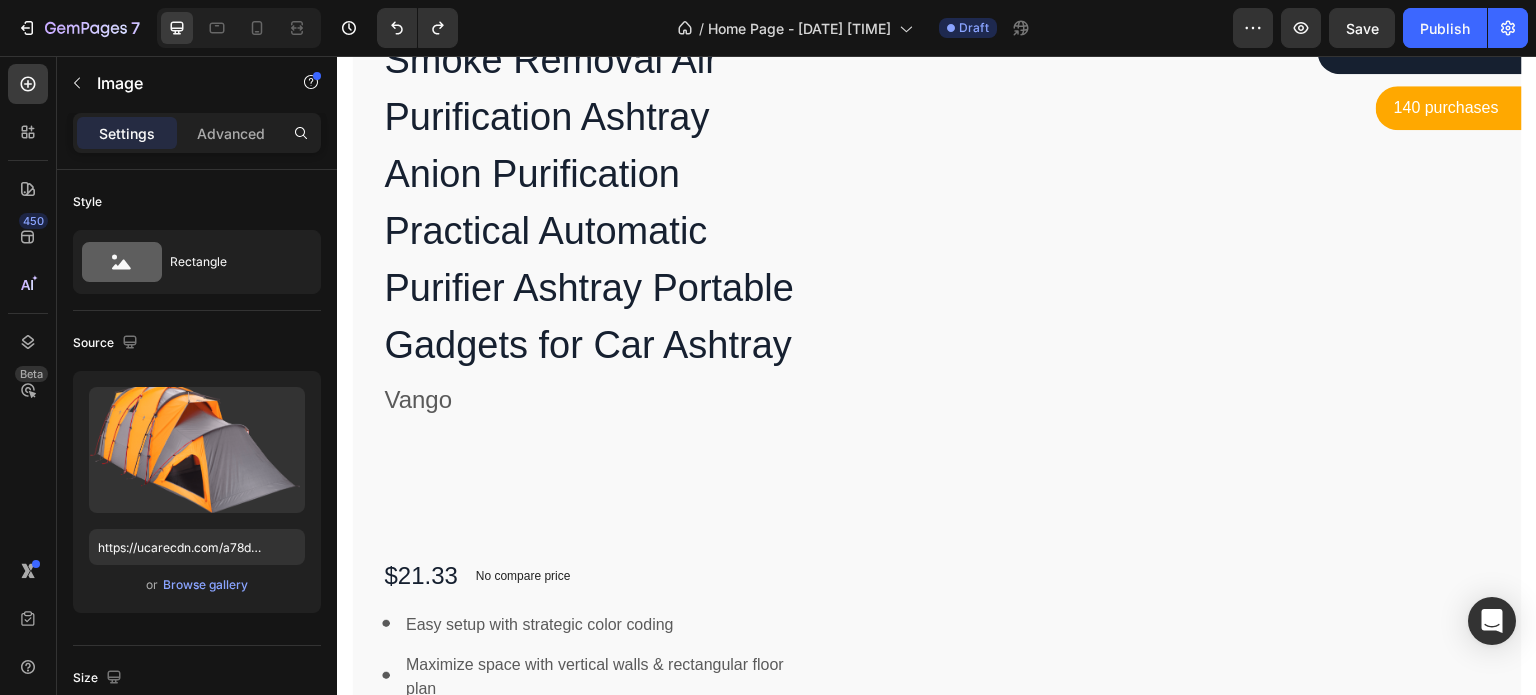 click at bounding box center [1190, 0] 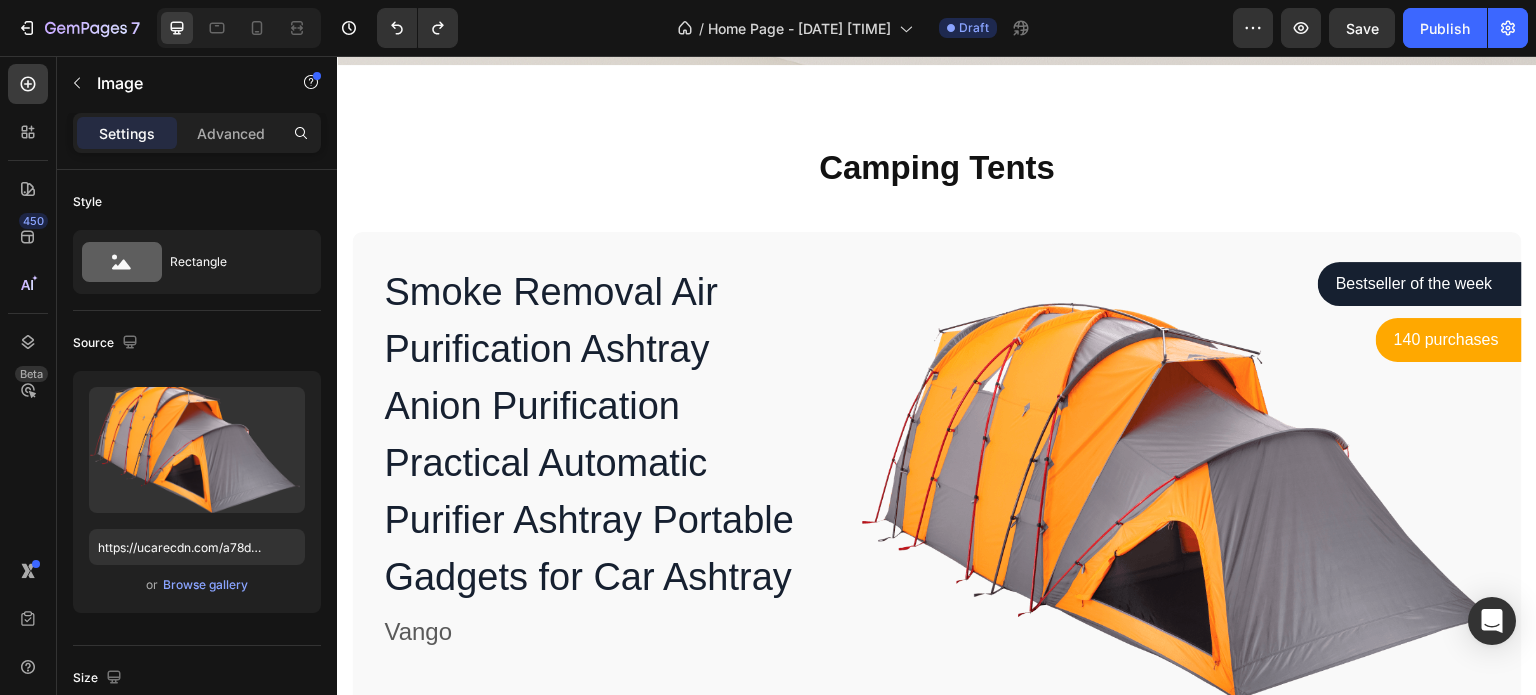 scroll, scrollTop: 860, scrollLeft: 0, axis: vertical 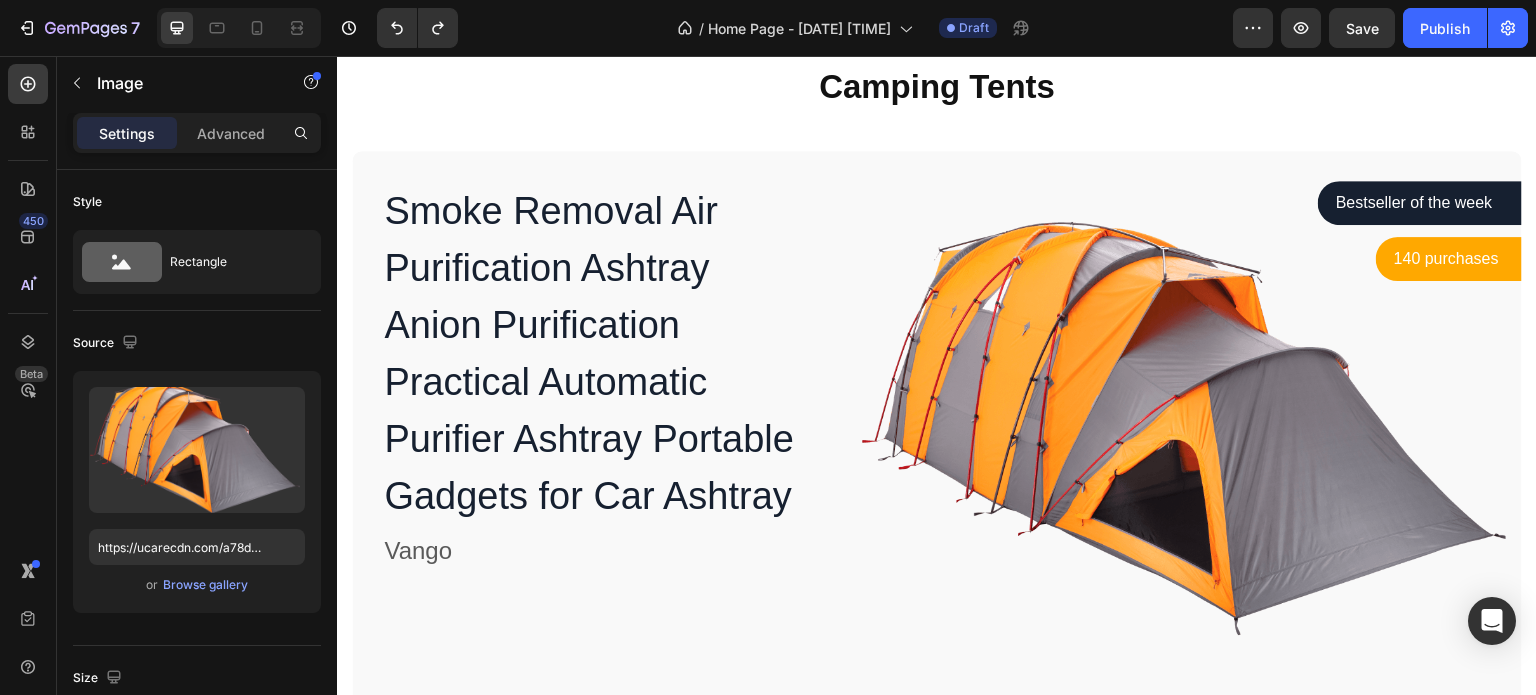 click at bounding box center [1190, 426] 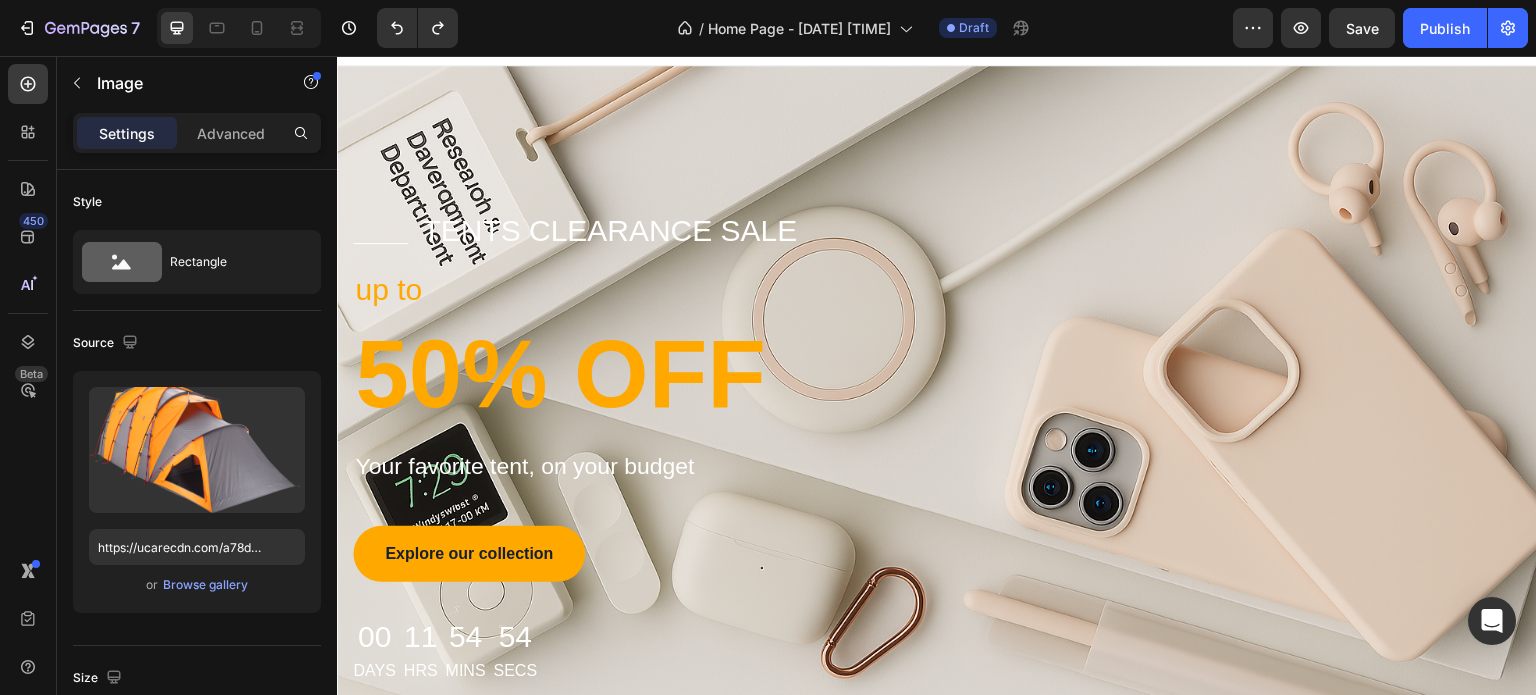 scroll, scrollTop: 0, scrollLeft: 0, axis: both 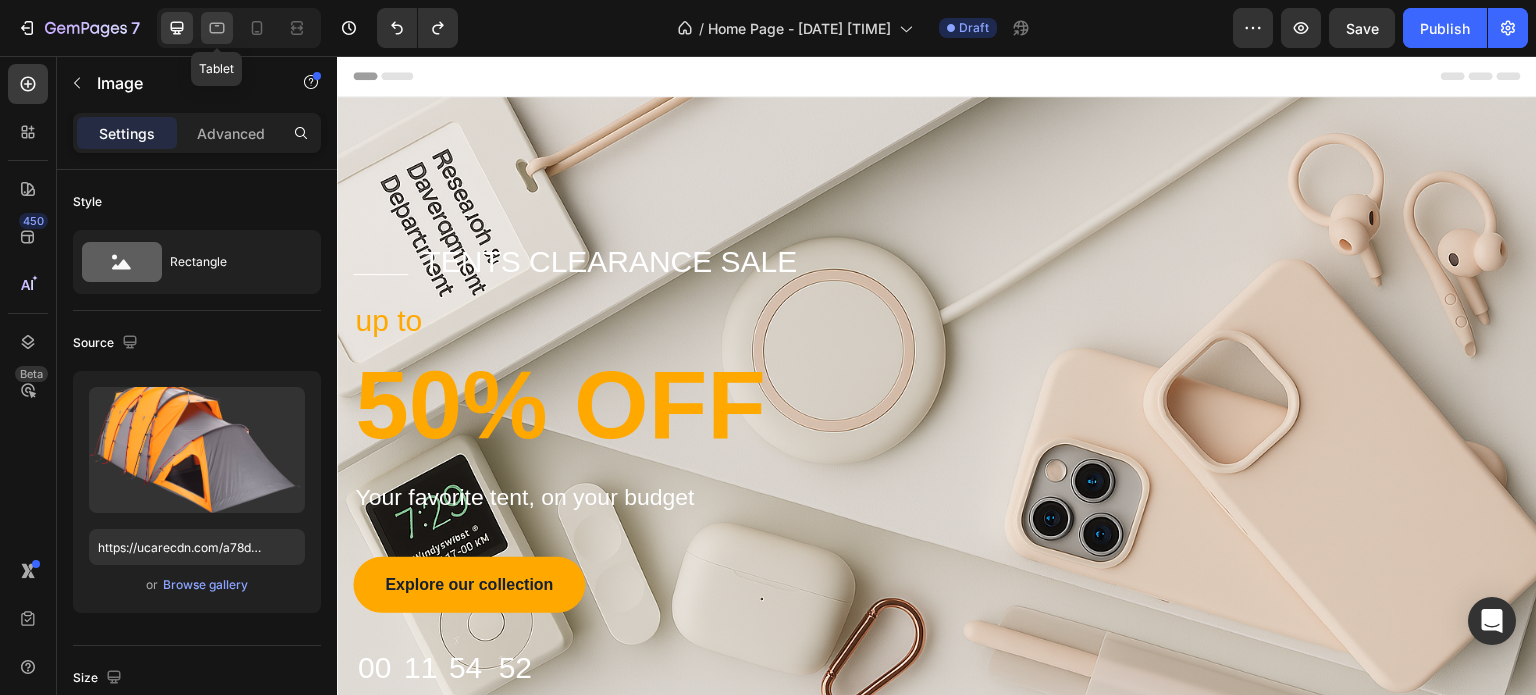 click 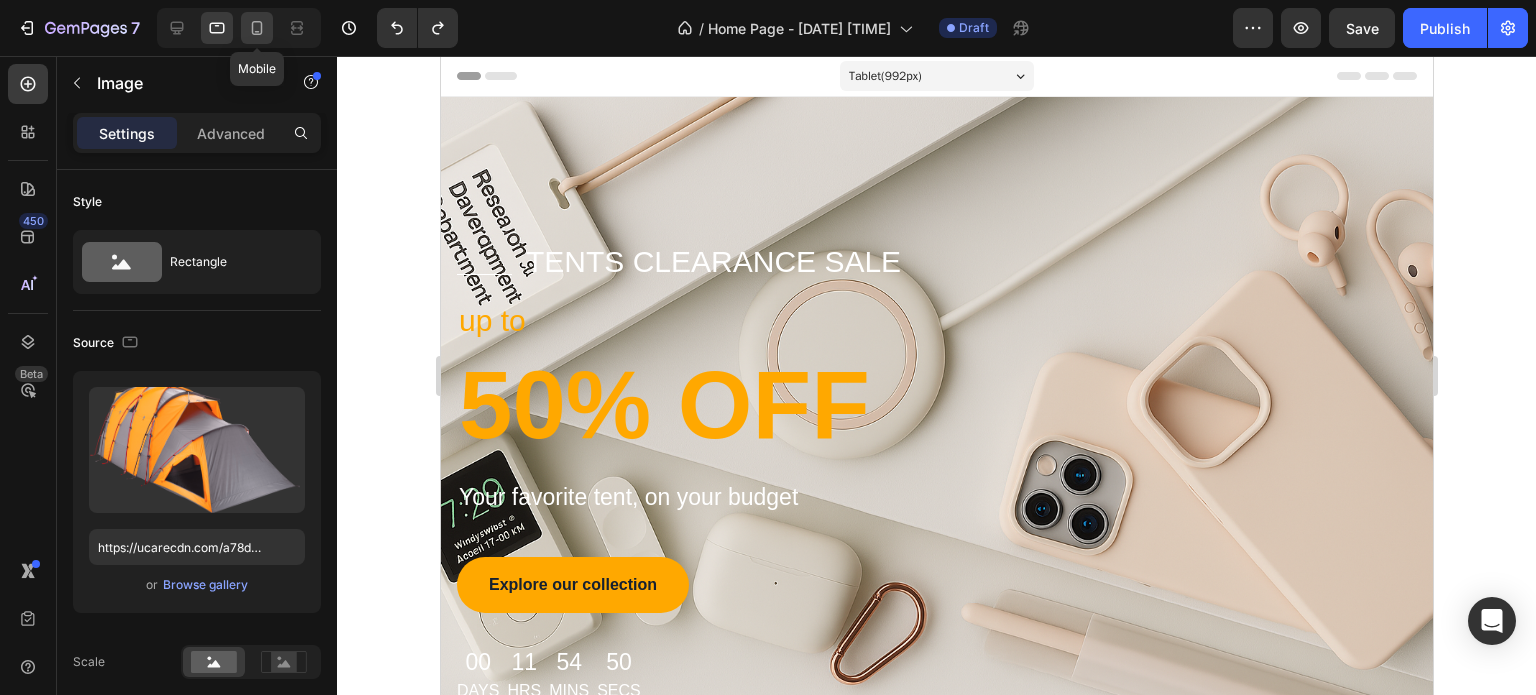 click 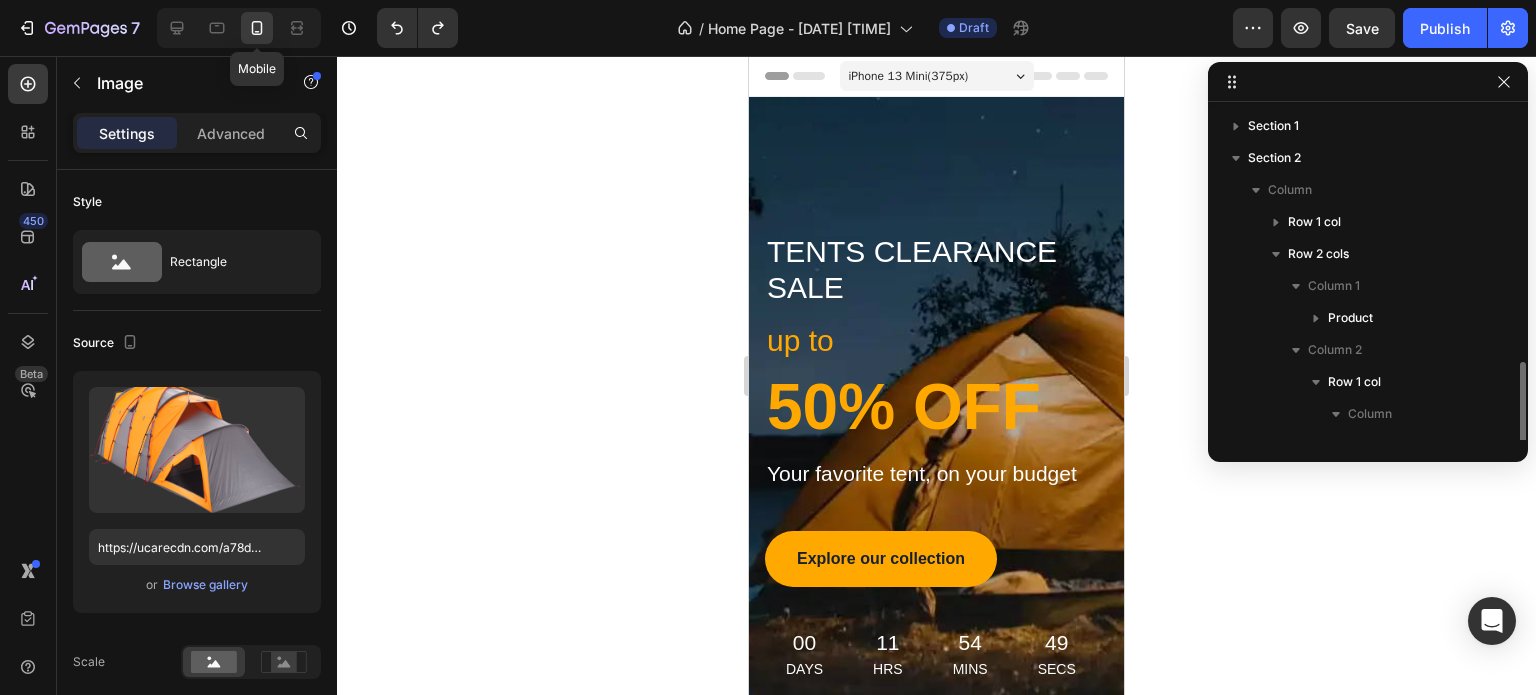 scroll, scrollTop: 149, scrollLeft: 0, axis: vertical 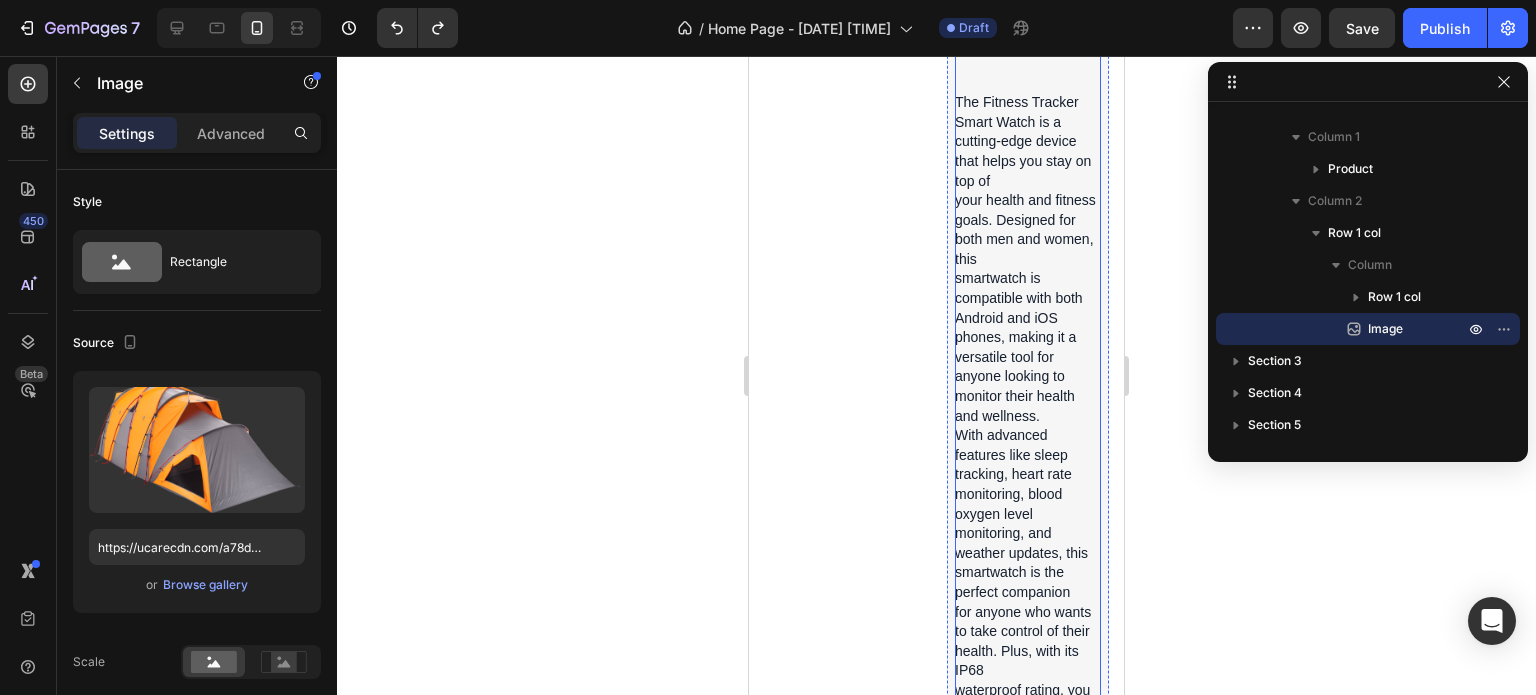 click on "The Fitness Tracker Smart Watch is a cutting-edge device that helps you stay on top of  your health and fitness goals. Designed for both men and women, this  smartwatch is compatible with both Android and iOS phones, making it a  versatile tool for anyone looking to monitor their health and wellness. With advanced features like sleep tracking, heart rate monitoring, blood oxygen level  monitoring, and weather updates, this smartwatch is the perfect companion  for anyone who wants to take control of their health. Plus, with its IP68  waterproof rating, you can wear it in the shower, pool, or even while swimming,  without worrying about damaging it. The Fitness Tracker Smart Watch also comes equipped with 8 sports modes, including  walking, running, cycling, and more, allowing you to track your fitness  progress no matter what your preferred activity is. Its 1.69-inch display provides  clear and easy-to-read information, making it a breeze to monitor your progress  throughout the day. anxiety." at bounding box center [1027, 934] 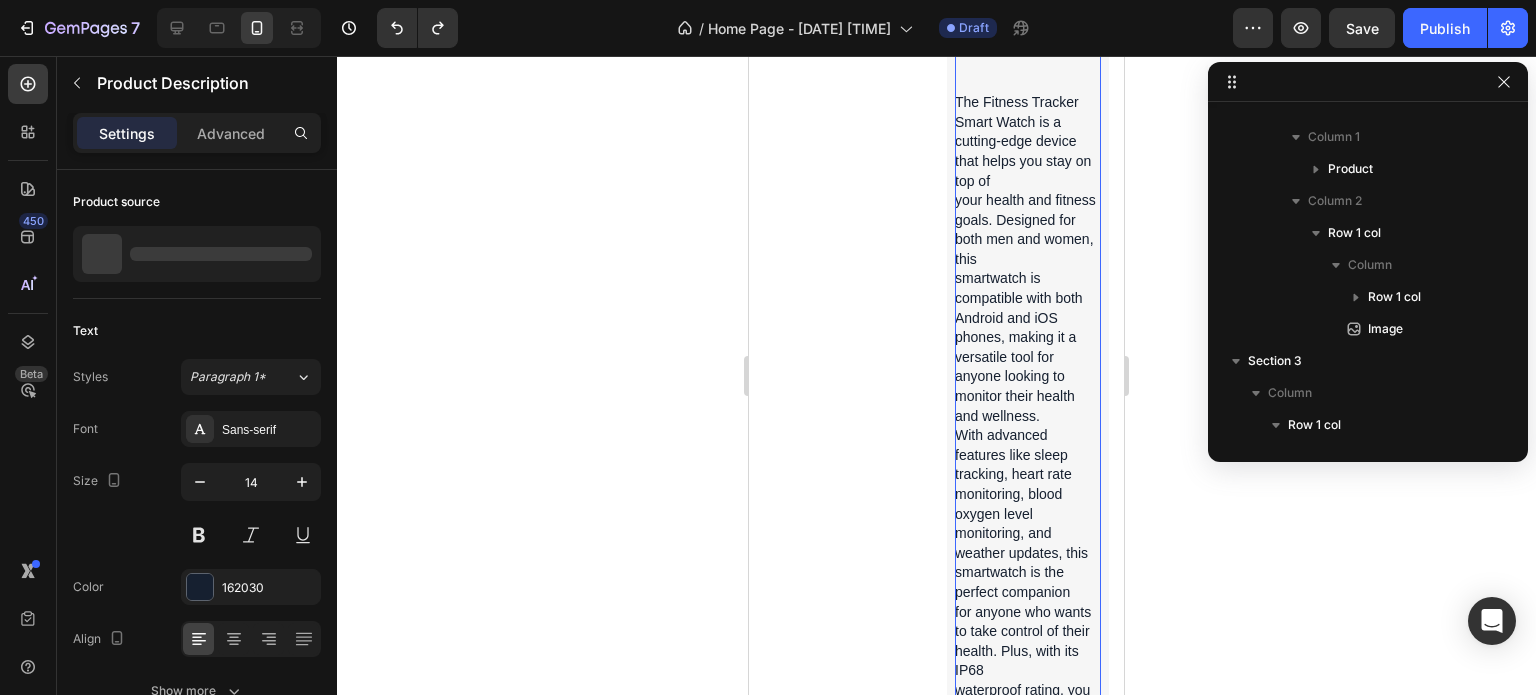scroll, scrollTop: 533, scrollLeft: 0, axis: vertical 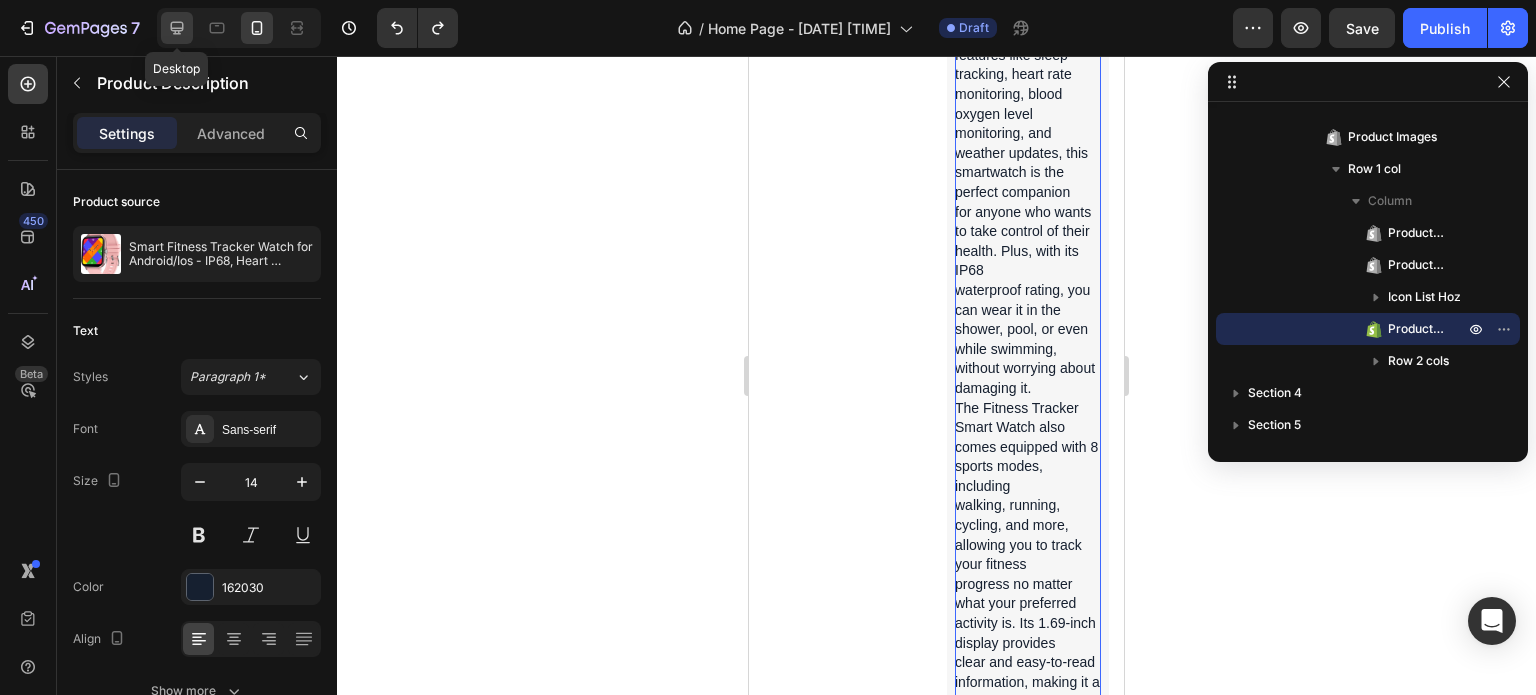 click 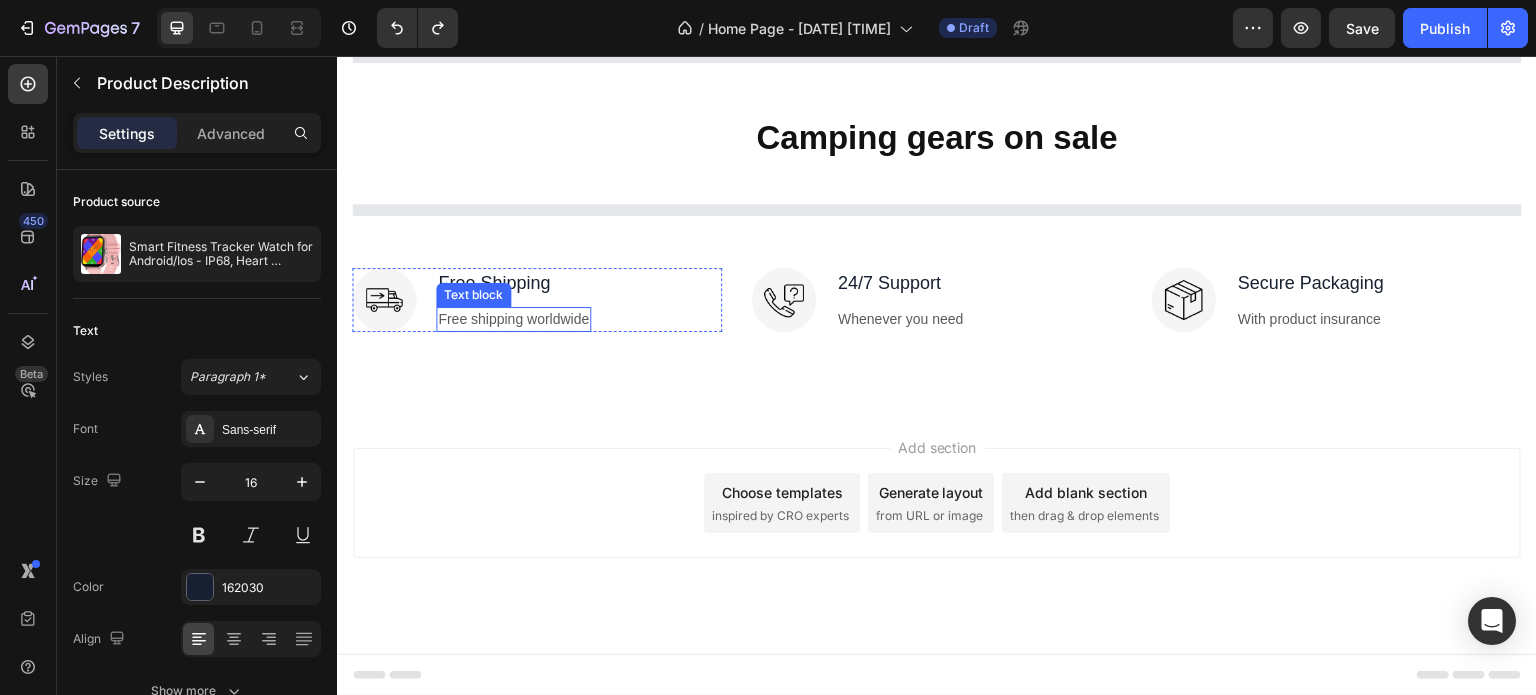 scroll, scrollTop: 1762, scrollLeft: 0, axis: vertical 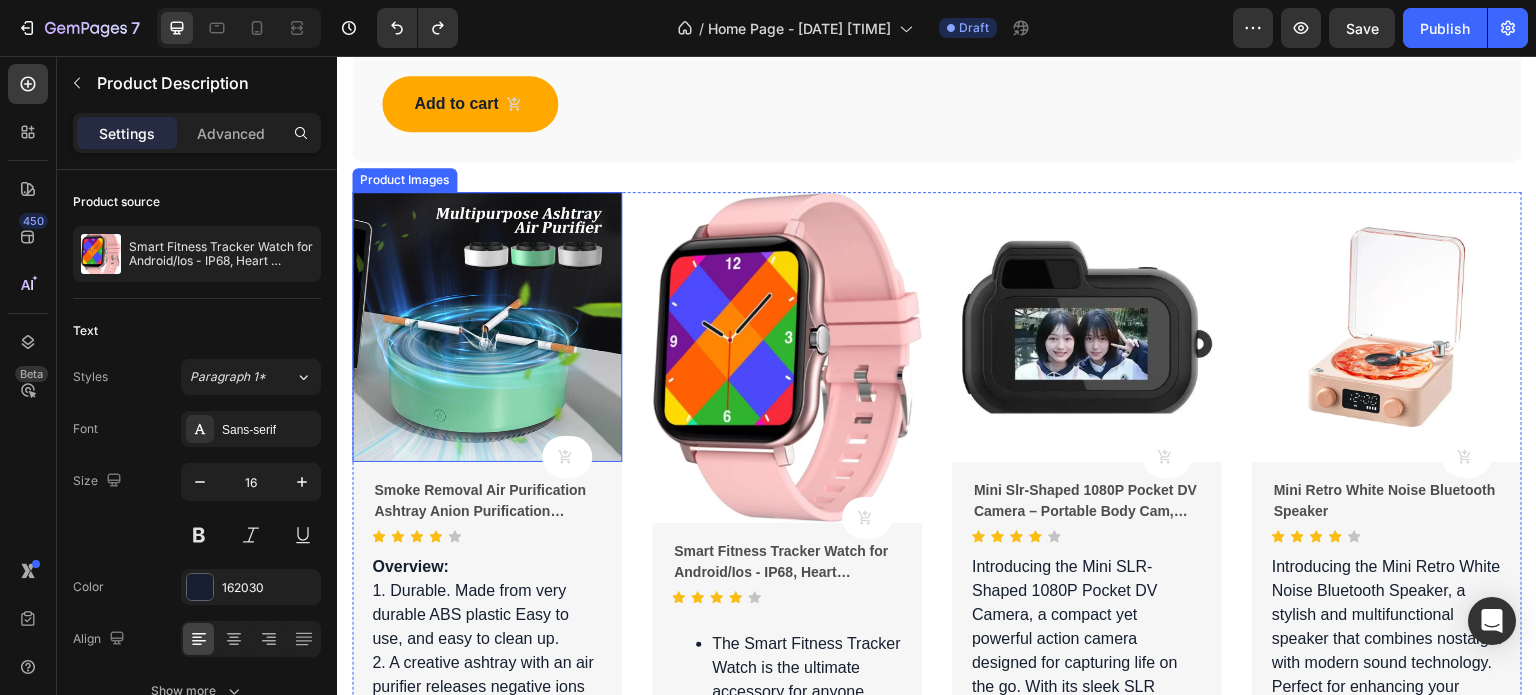 click at bounding box center (487, 327) 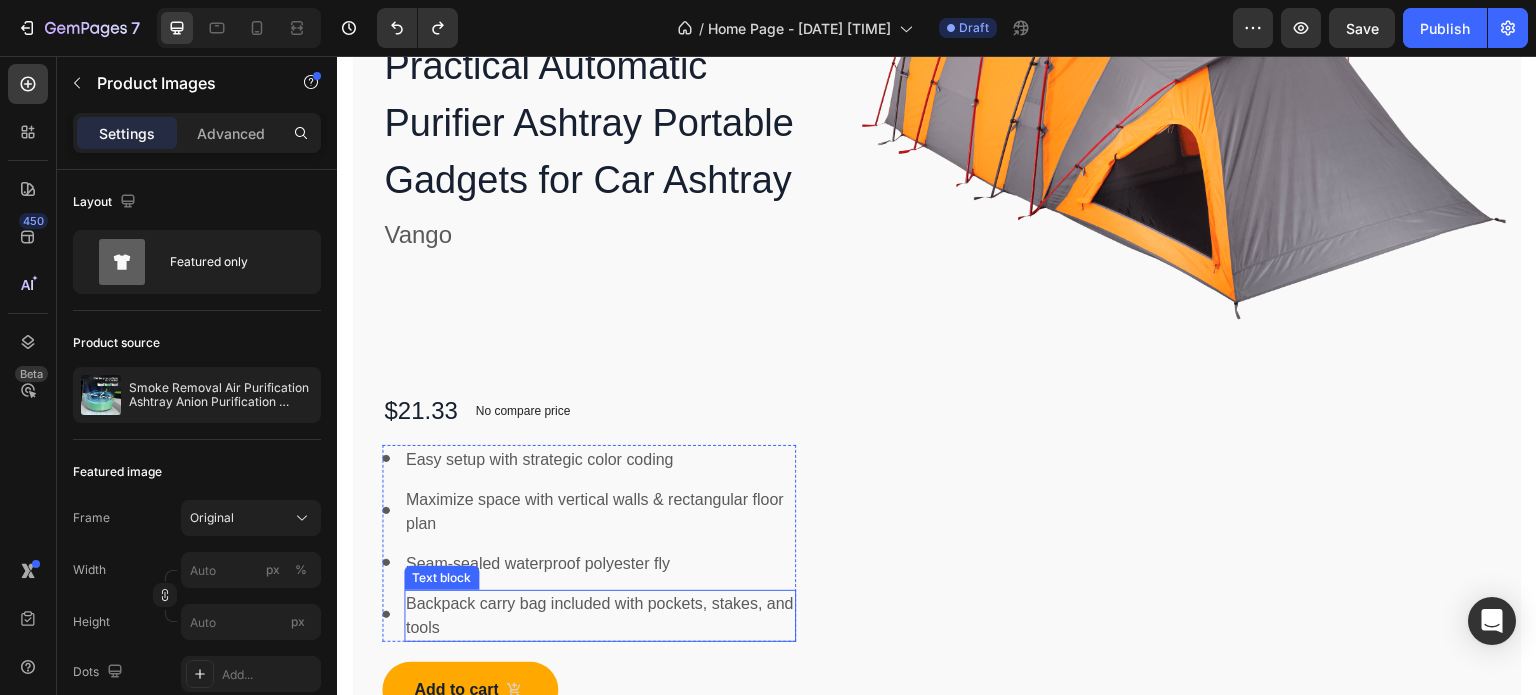 scroll, scrollTop: 1062, scrollLeft: 0, axis: vertical 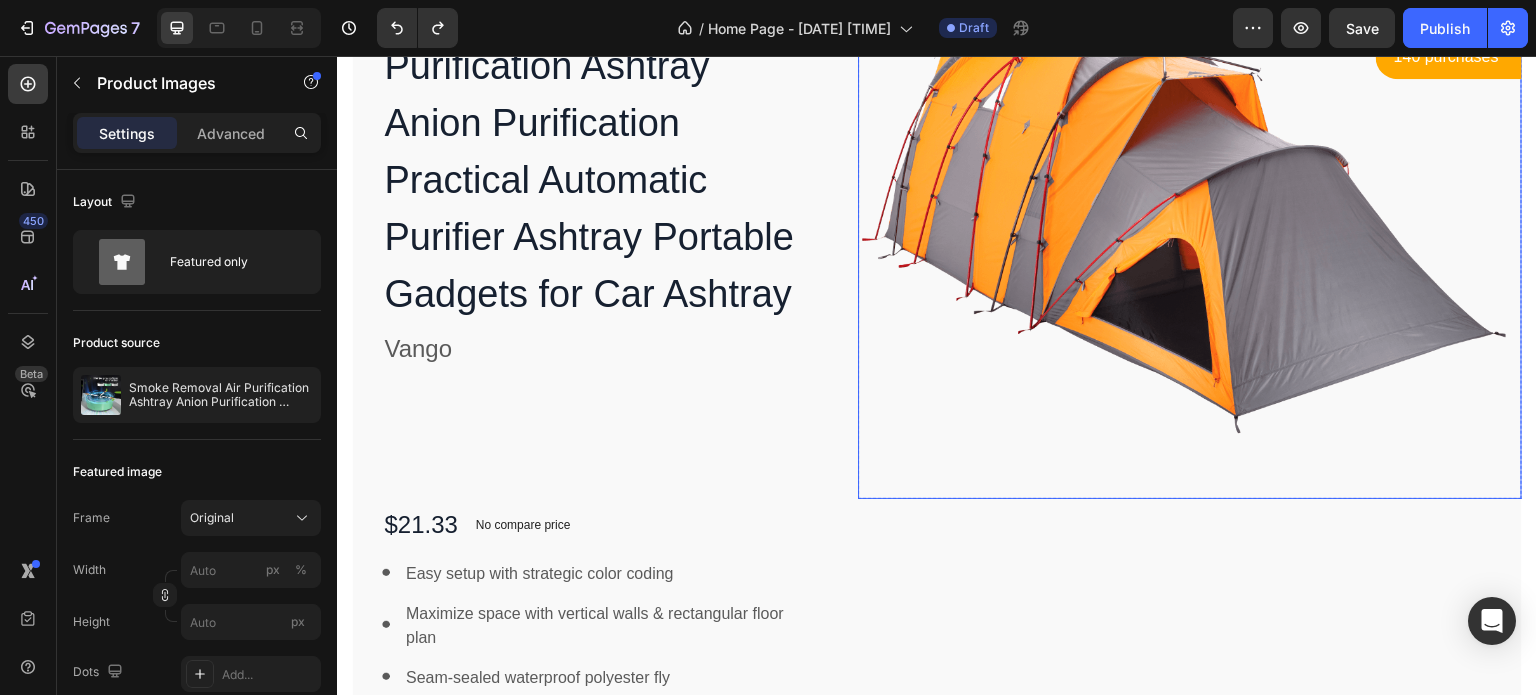 click at bounding box center (1190, 224) 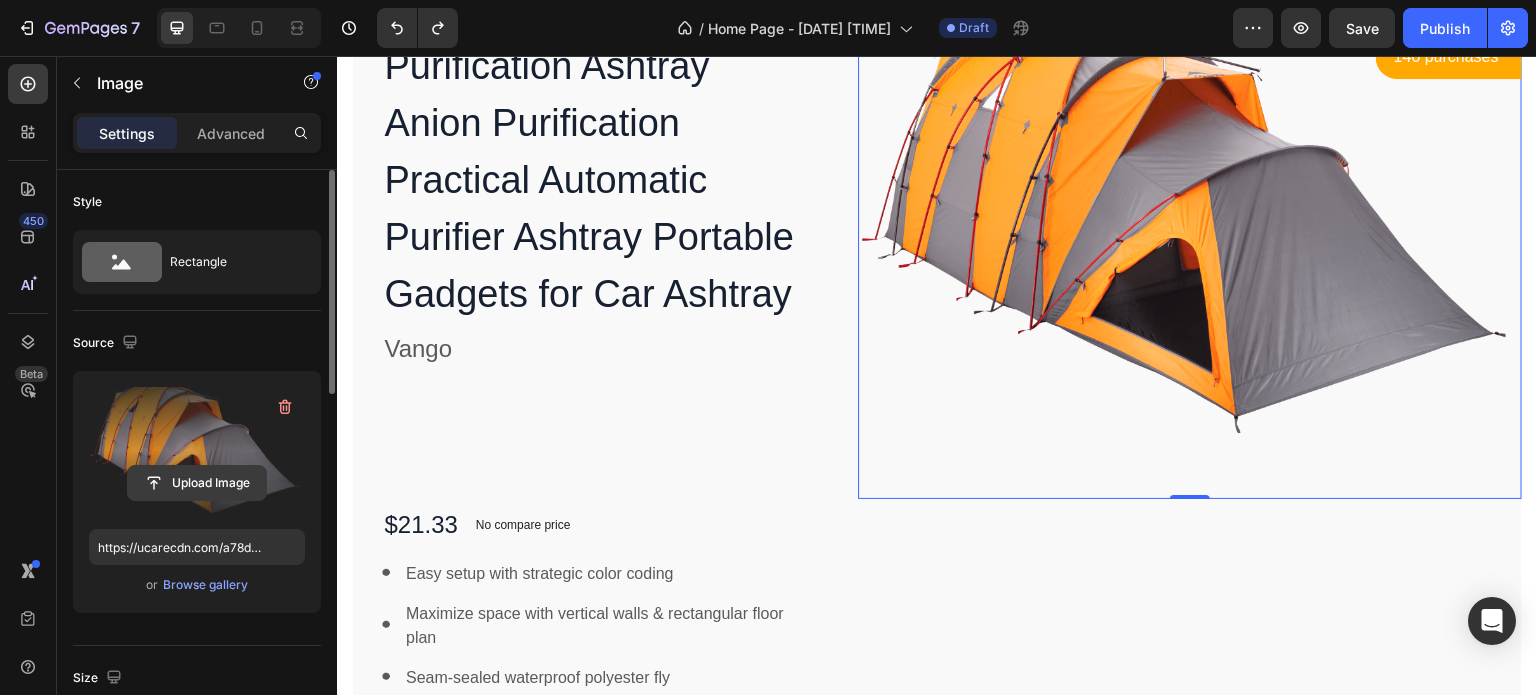 click 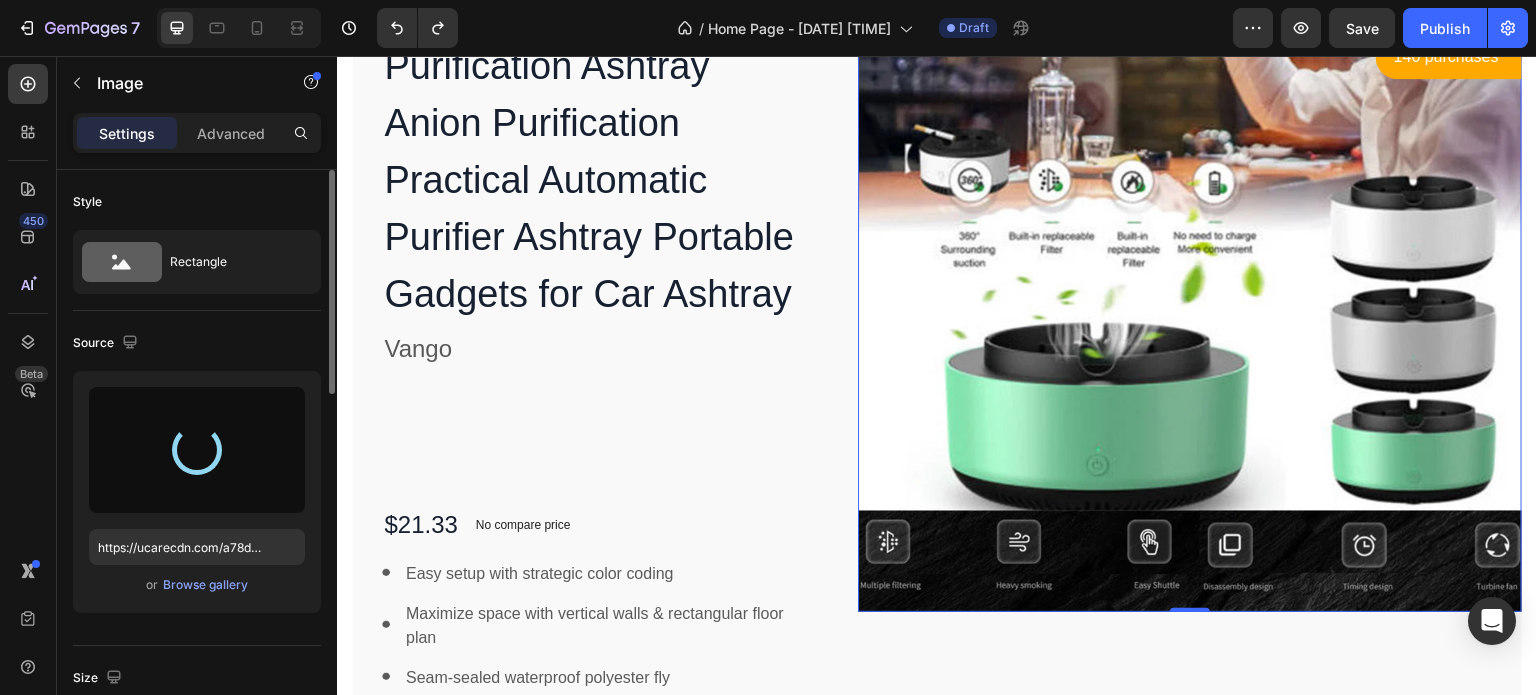 type on "https://cdn.shopify.com/s/files/1/0713/6568/9532/files/gempages_576720195607855954-abf1d73f-b24e-4c85-8ca2-942fc5d889fd.webp" 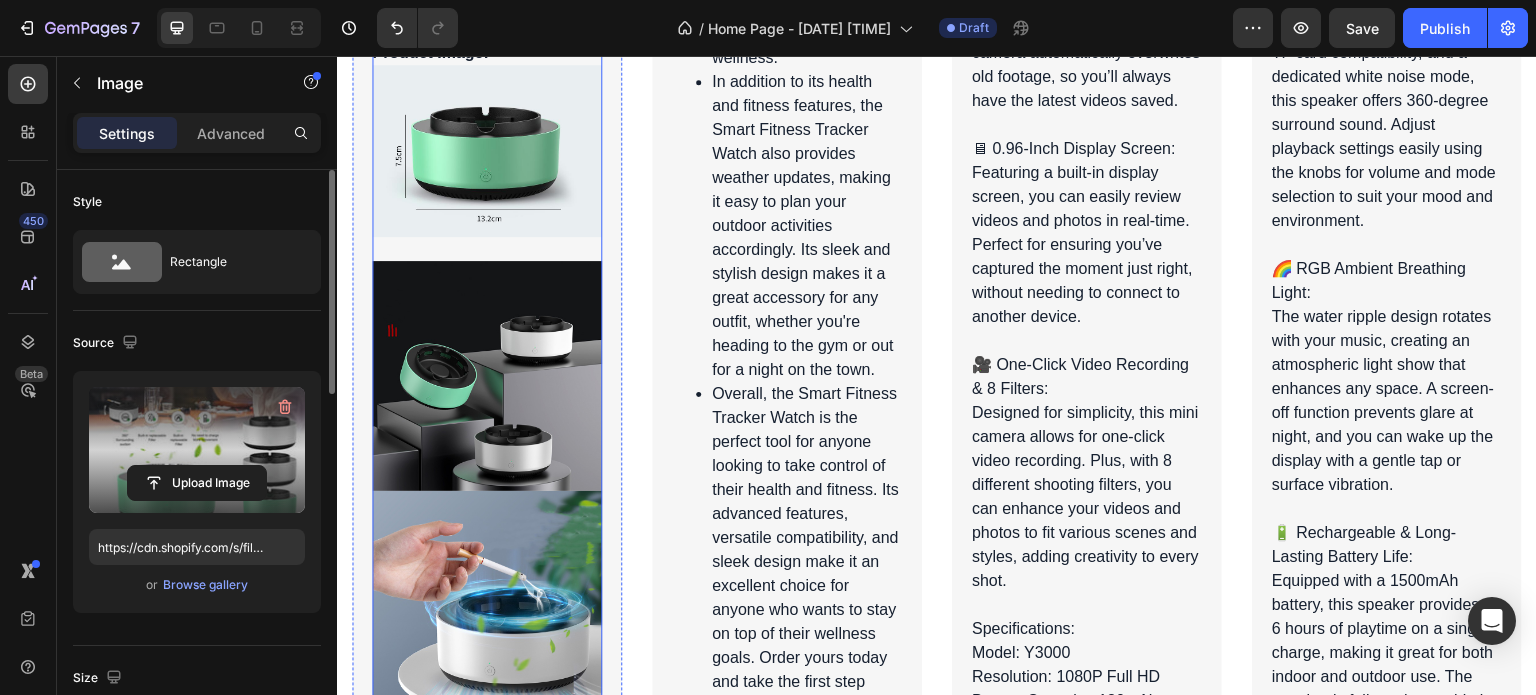 scroll, scrollTop: 3462, scrollLeft: 0, axis: vertical 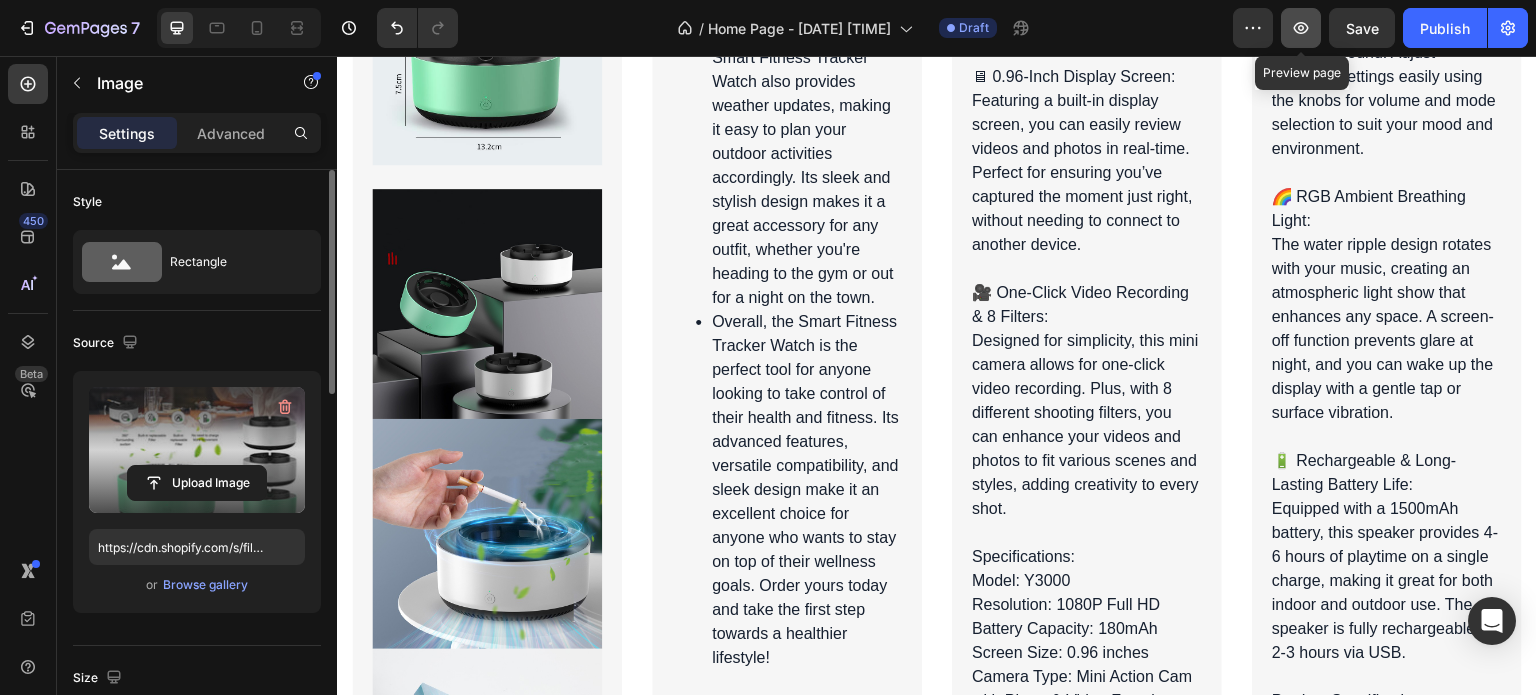 click 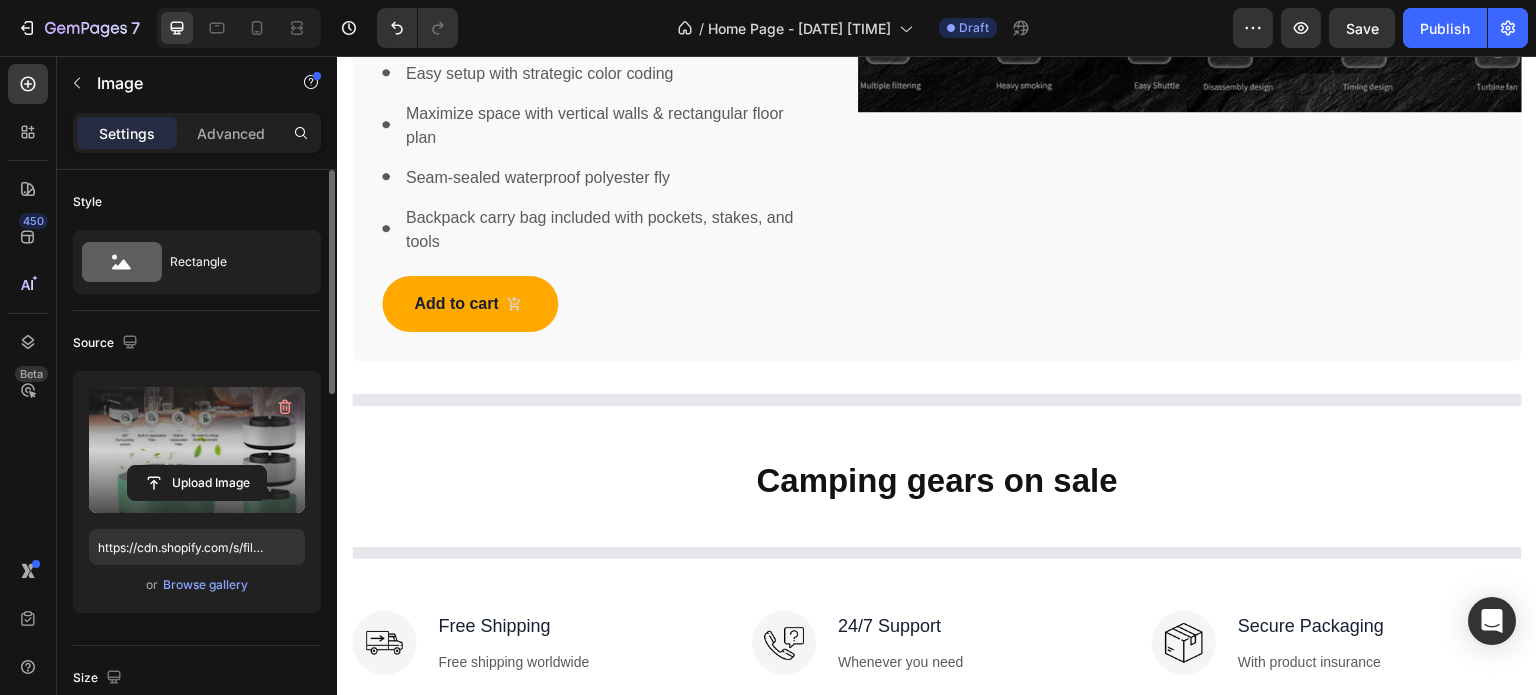 scroll, scrollTop: 1662, scrollLeft: 0, axis: vertical 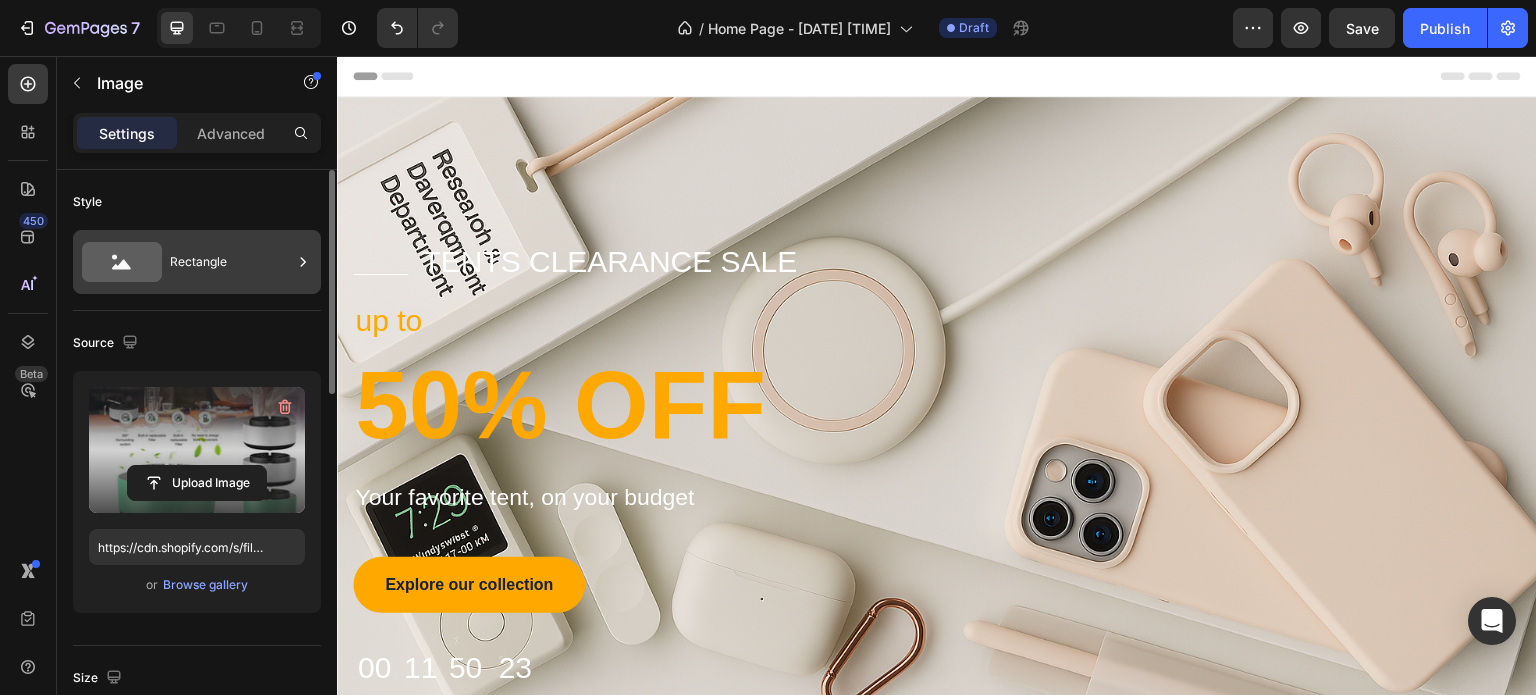 click 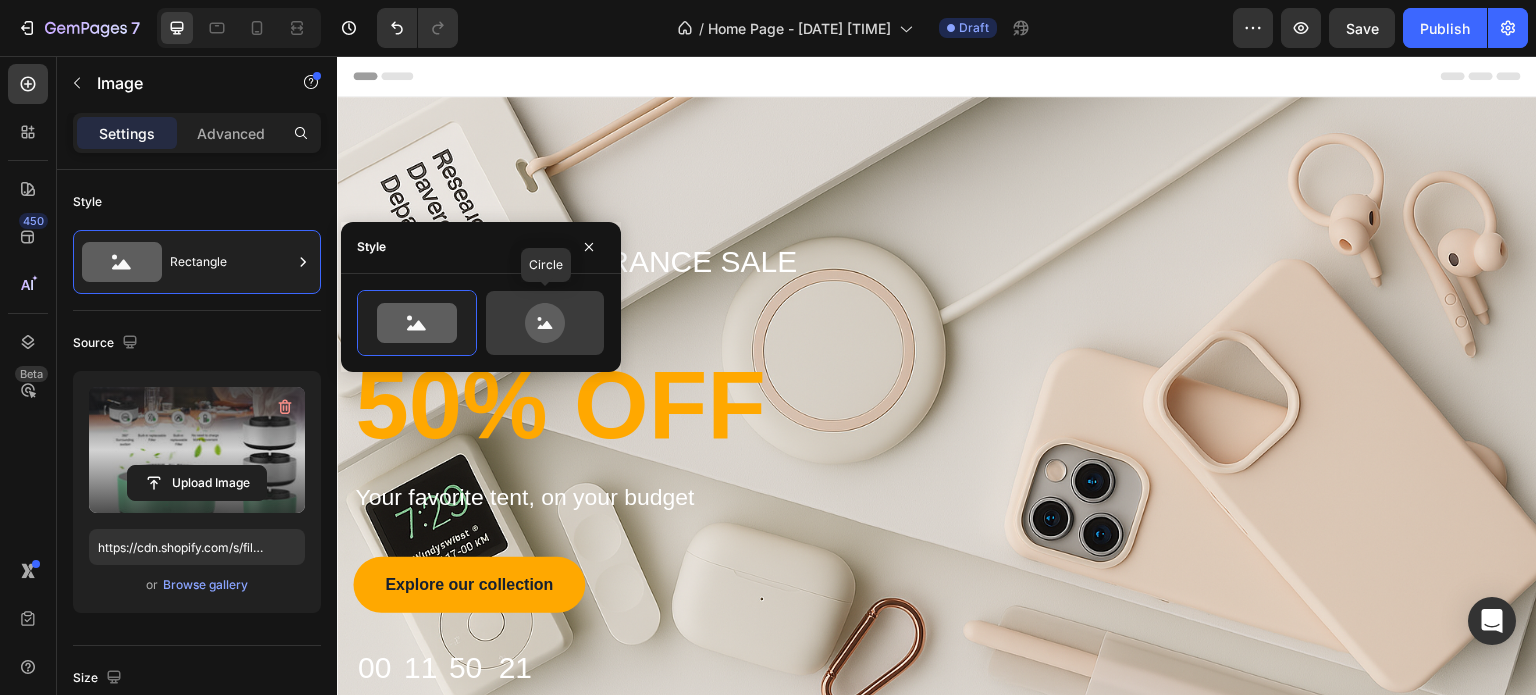 click 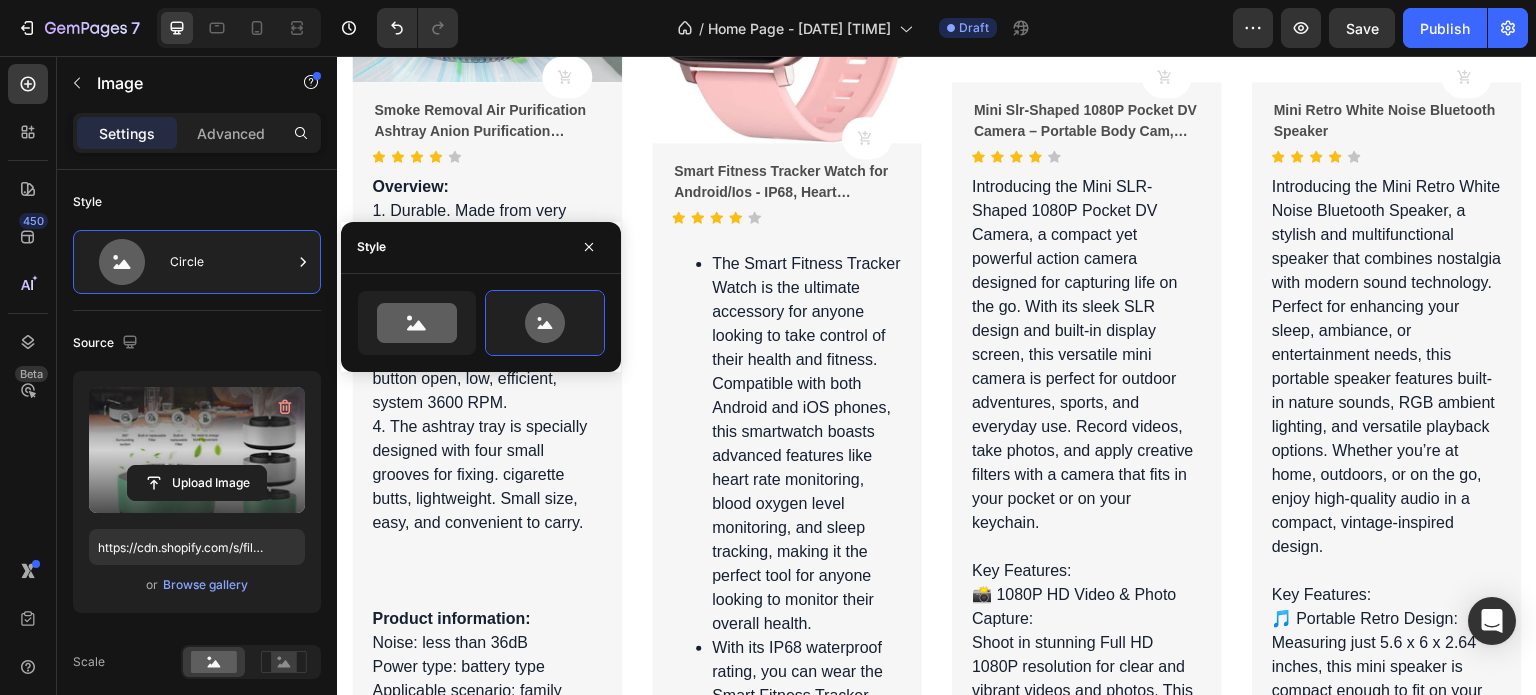 scroll, scrollTop: 2000, scrollLeft: 0, axis: vertical 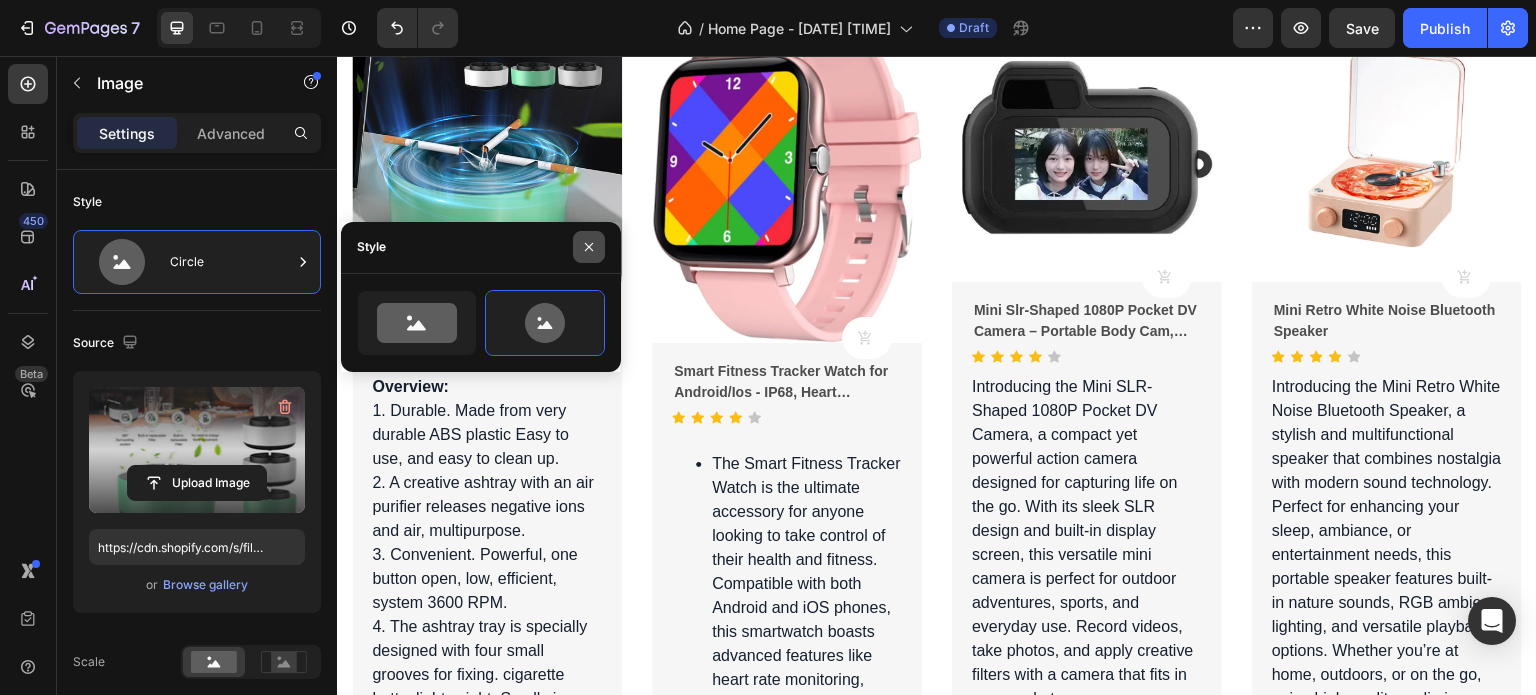 click at bounding box center (589, 247) 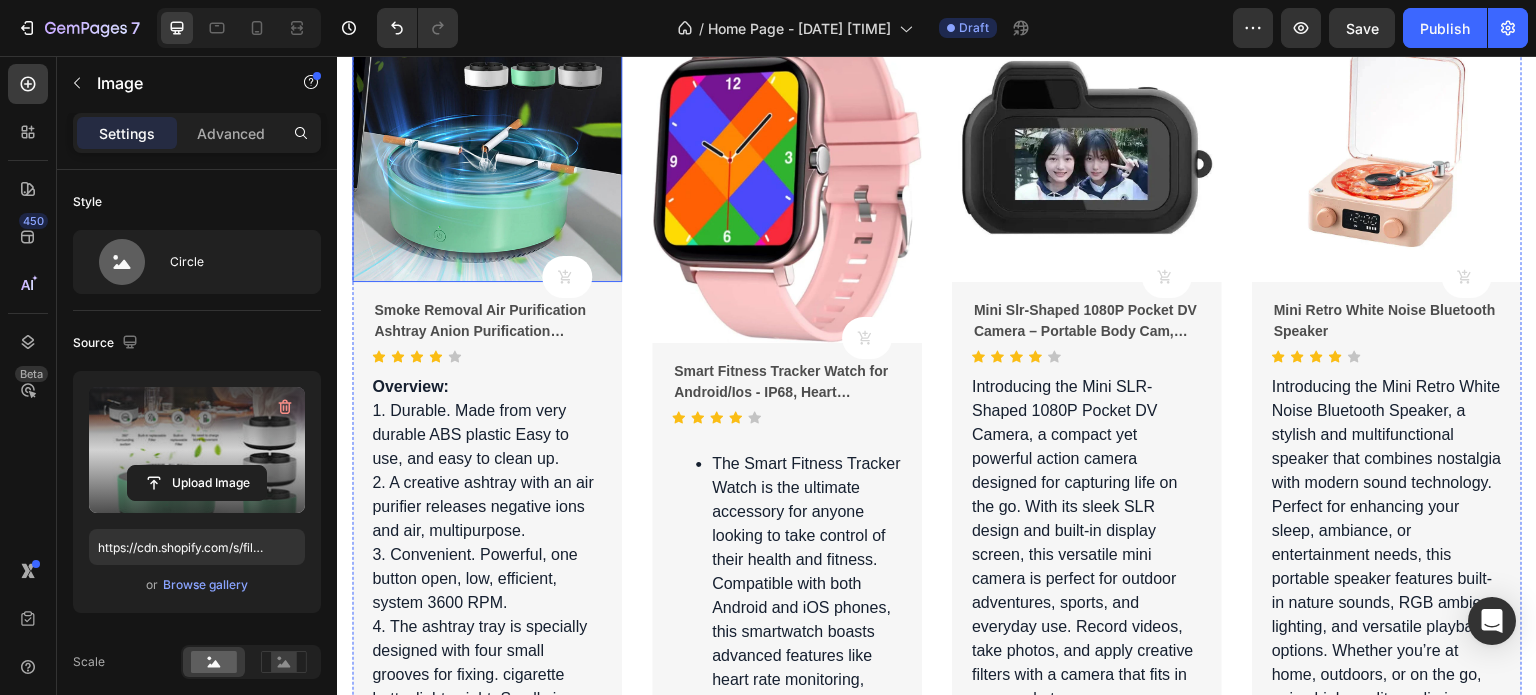 click at bounding box center (487, 147) 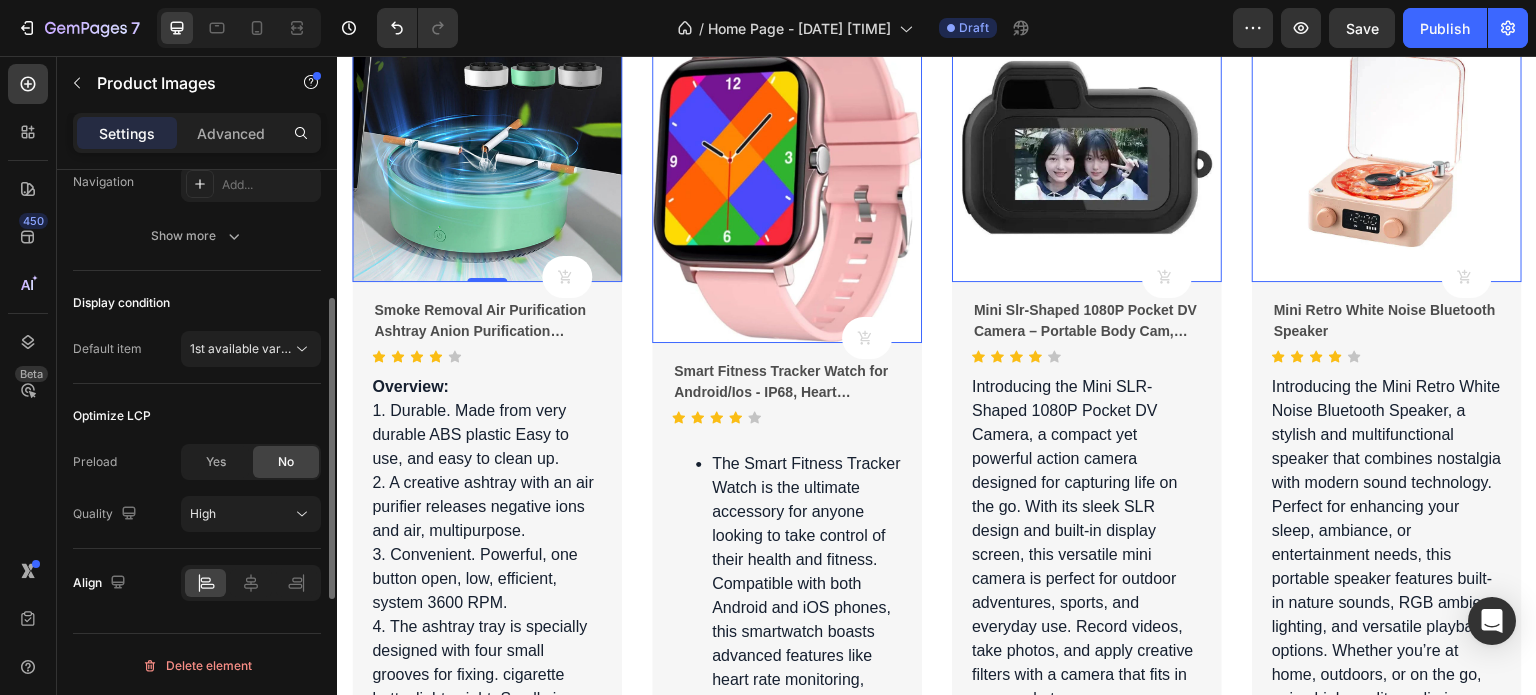 scroll, scrollTop: 142, scrollLeft: 0, axis: vertical 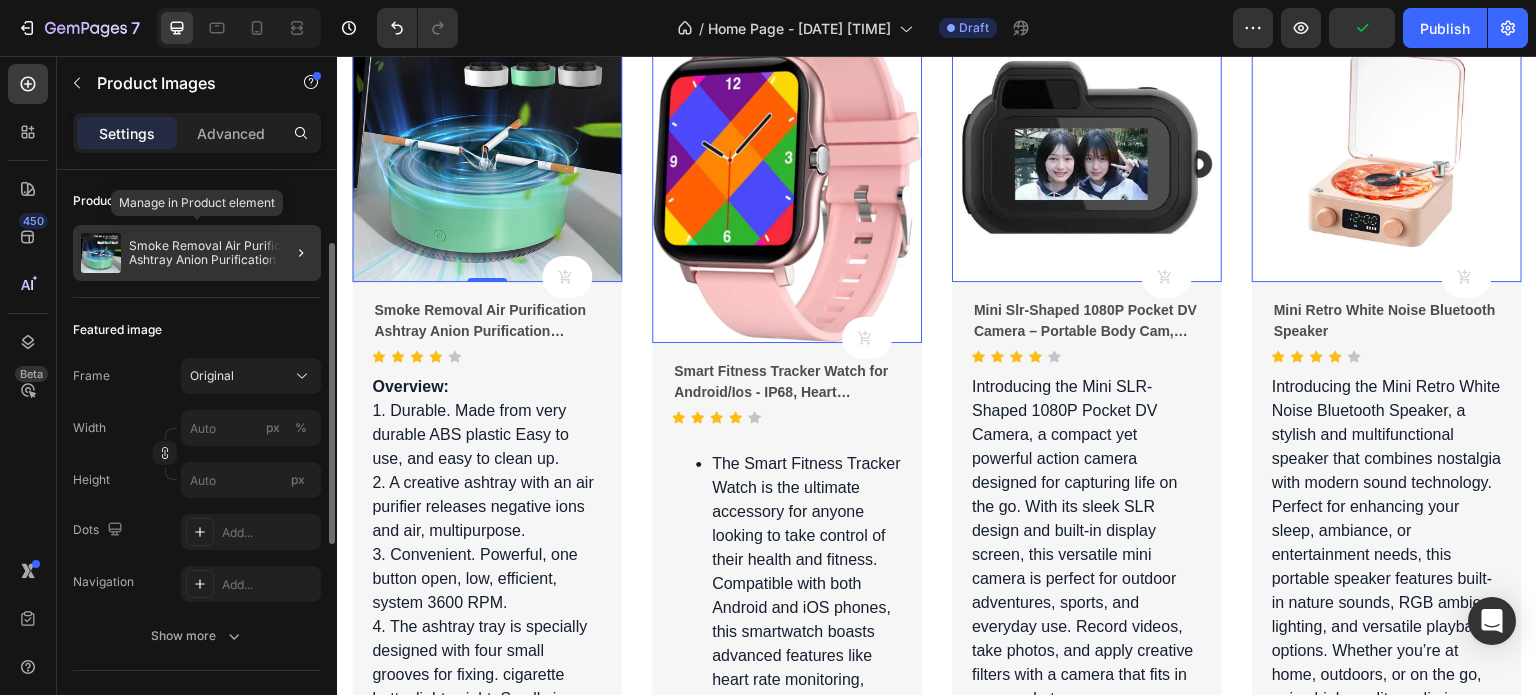 click on "Smoke Removal Air Purification Ashtray Anion Purification Practical Automatic Purifier Ashtray Portable Gadgets for Car Ashtray" at bounding box center (221, 253) 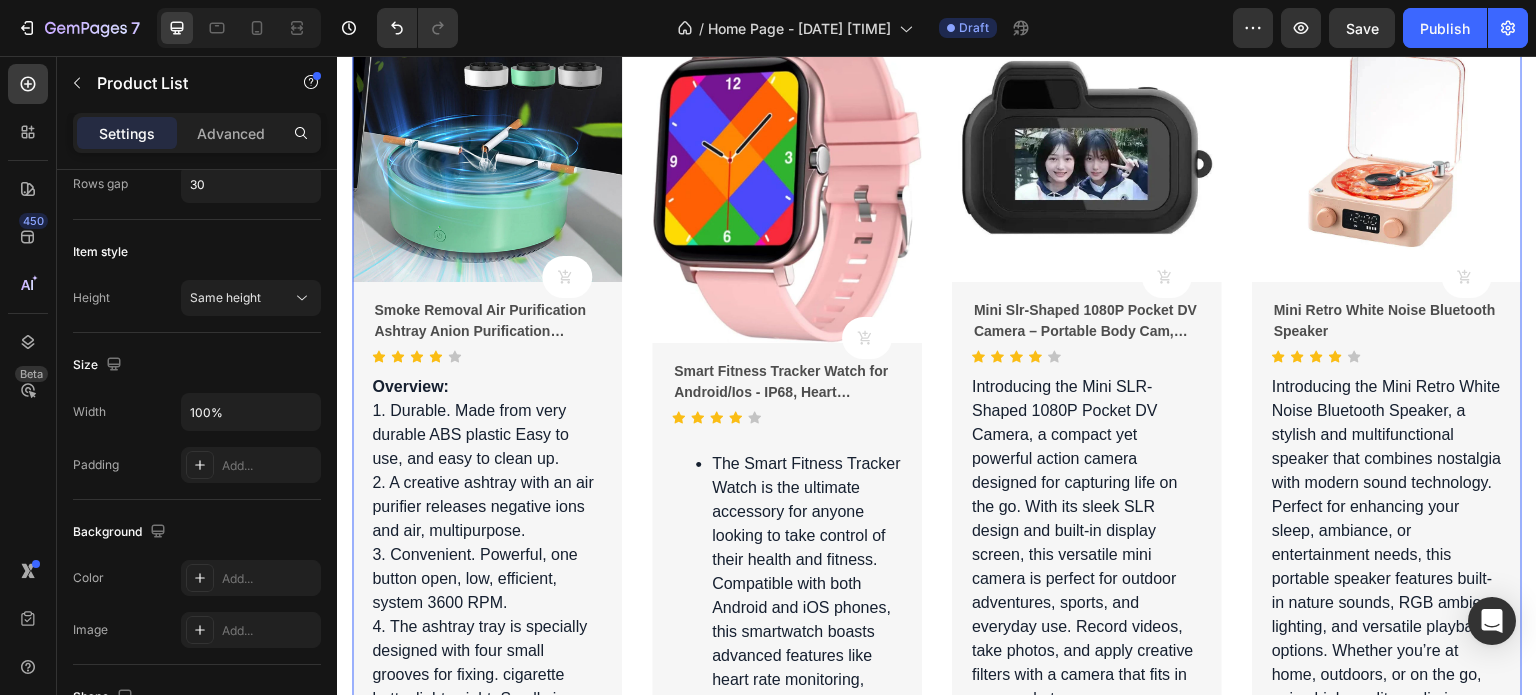 scroll, scrollTop: 831, scrollLeft: 0, axis: vertical 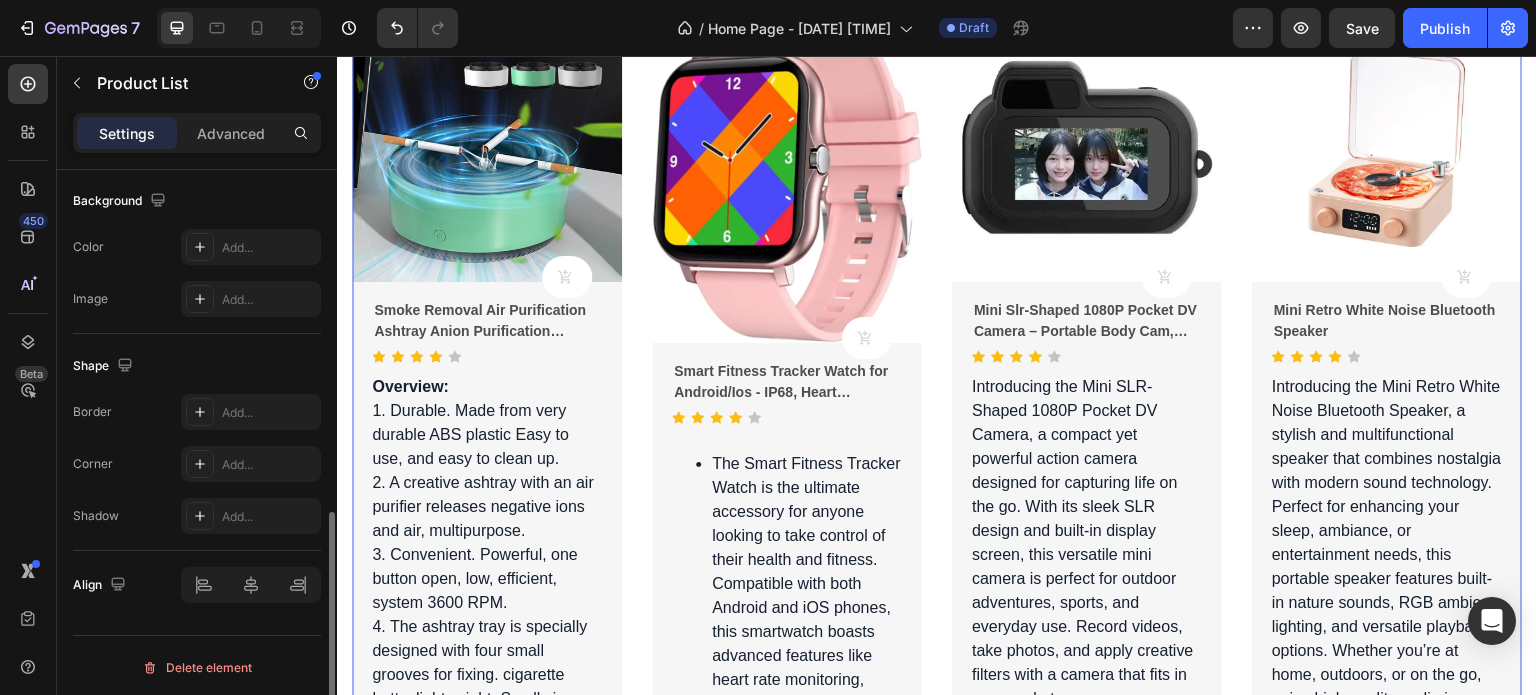 click on "Delete element" at bounding box center [197, 668] 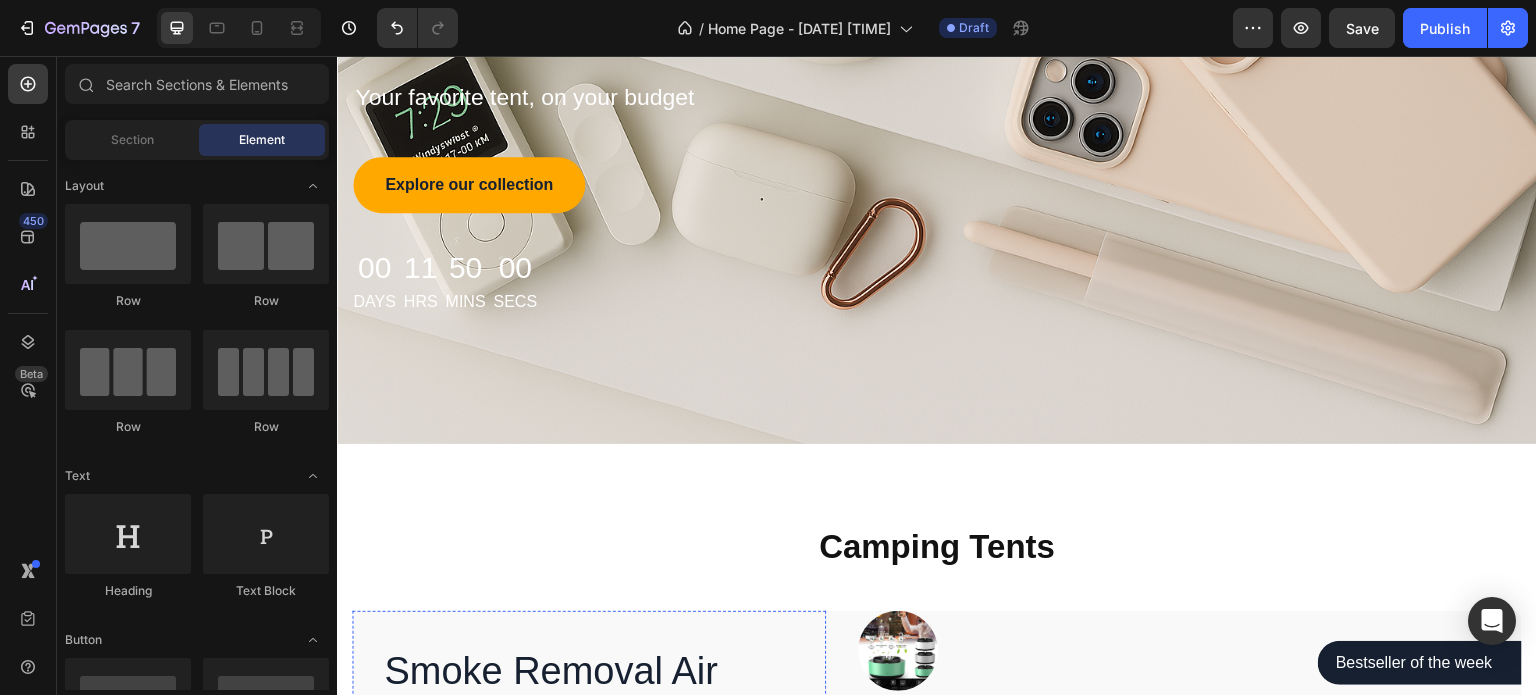 scroll, scrollTop: 0, scrollLeft: 0, axis: both 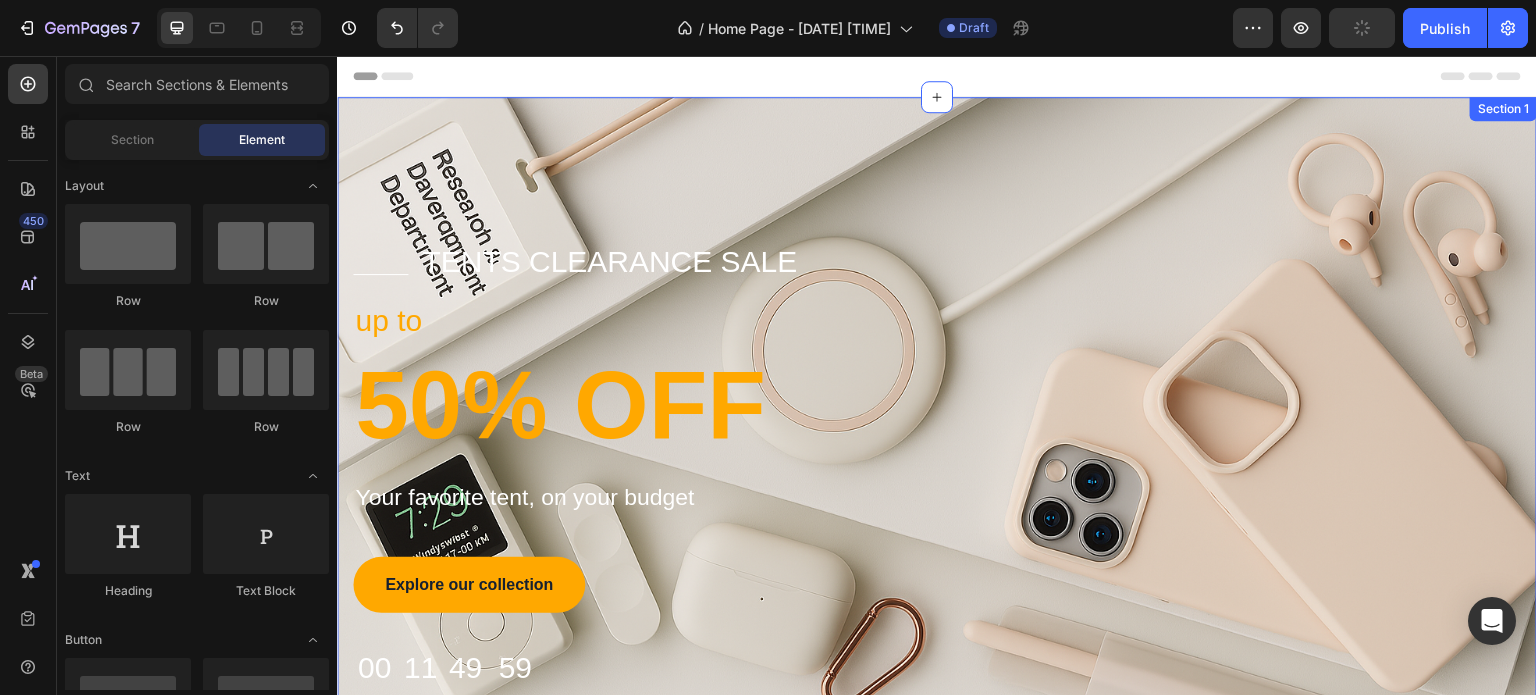 click on "Title Line tents clearance sale Text block Row up to Text block 50% OFF   Heading Your favorite tent, on your budget  Text block Explore our collection Button 00 Days 11 Hrs 49 Mins 59 Secs Countdown Timer Row Row Section 1" at bounding box center (937, 470) 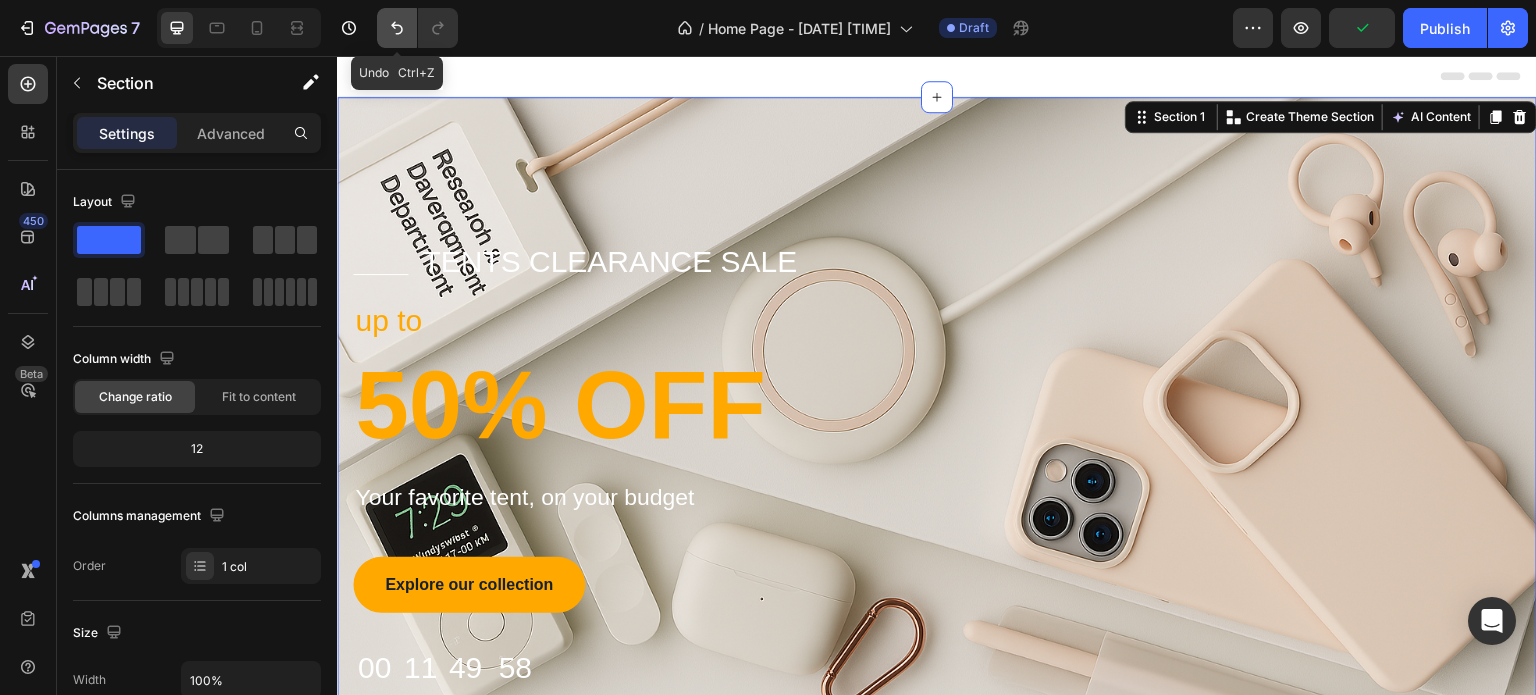 click 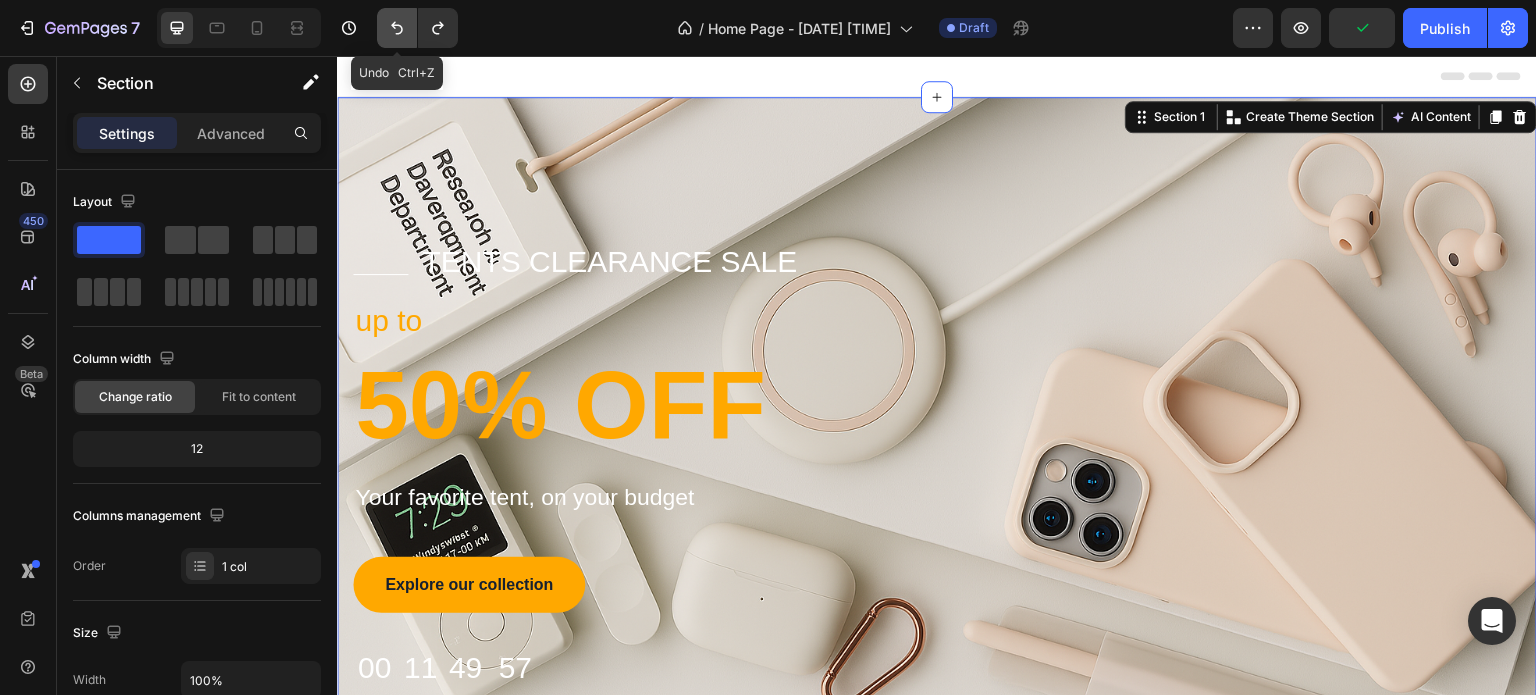 click 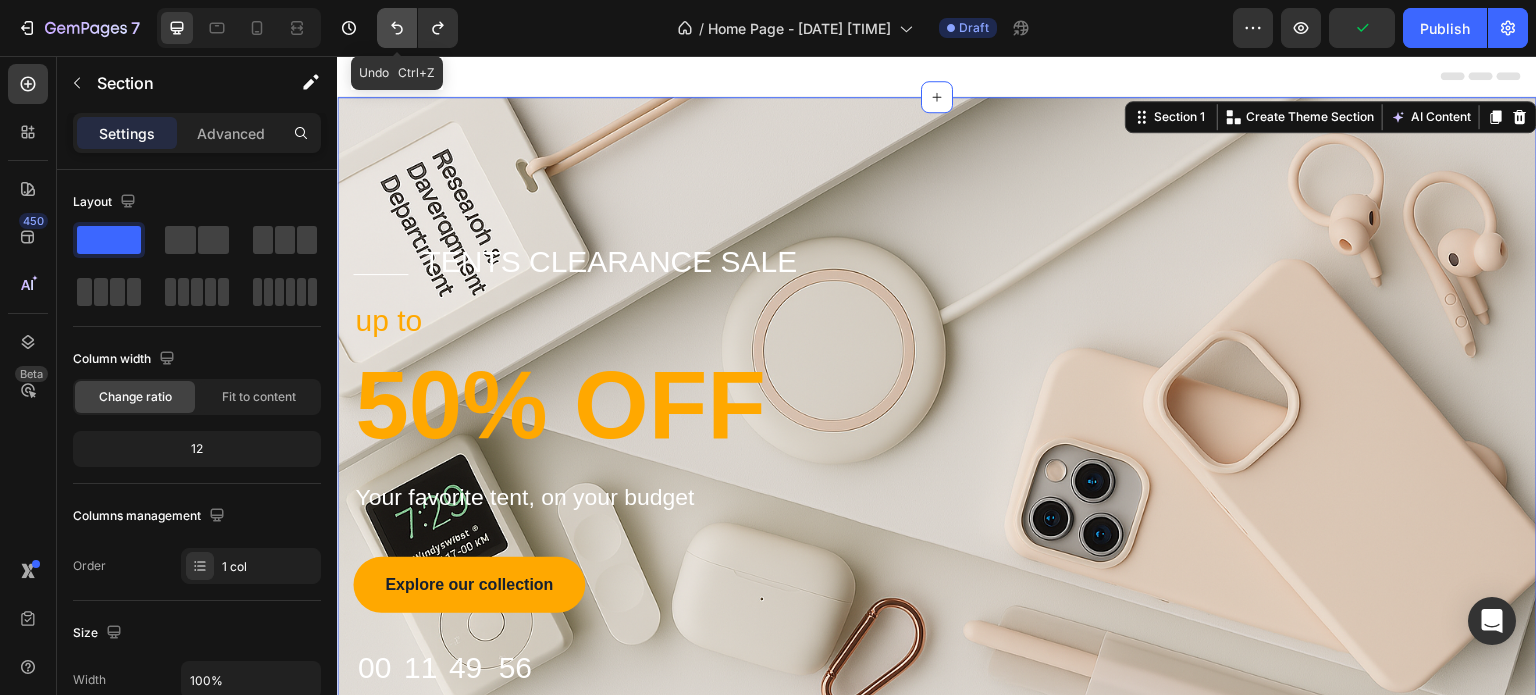 click 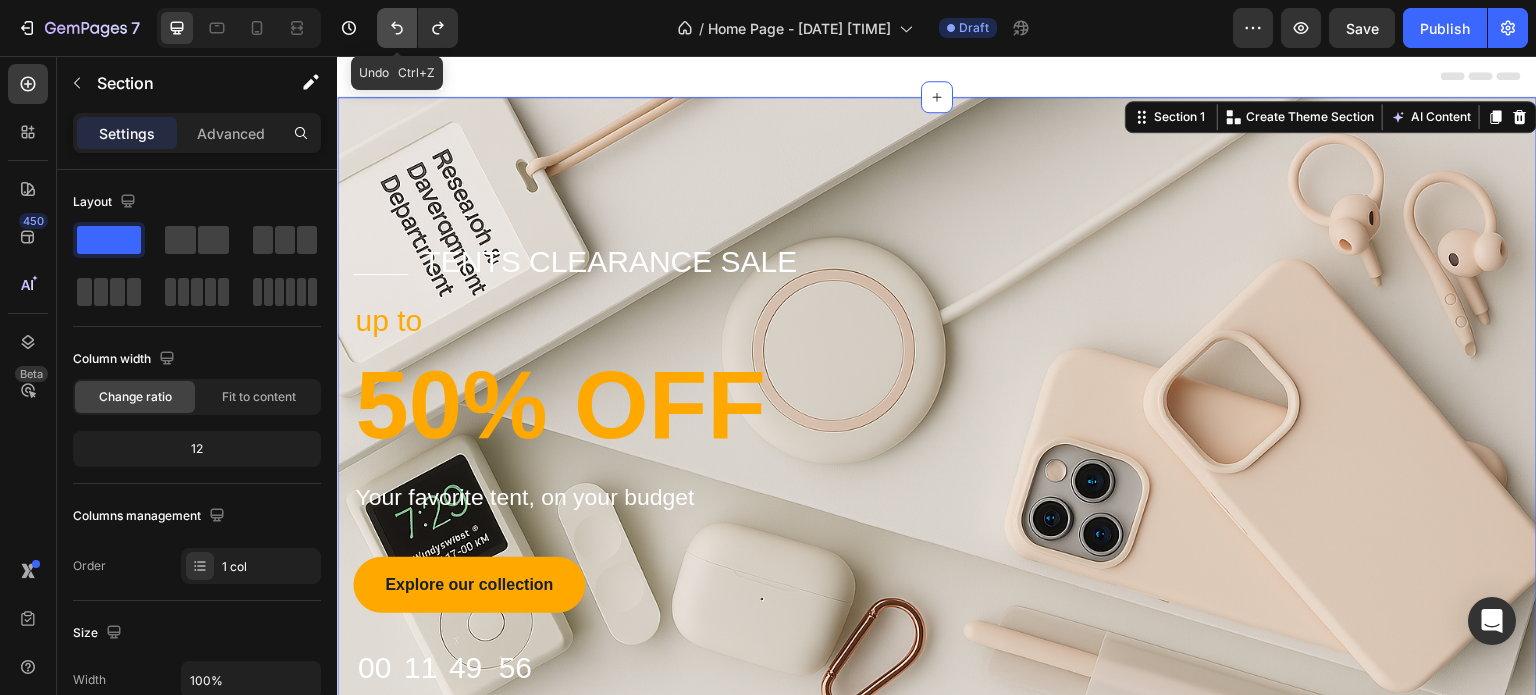click 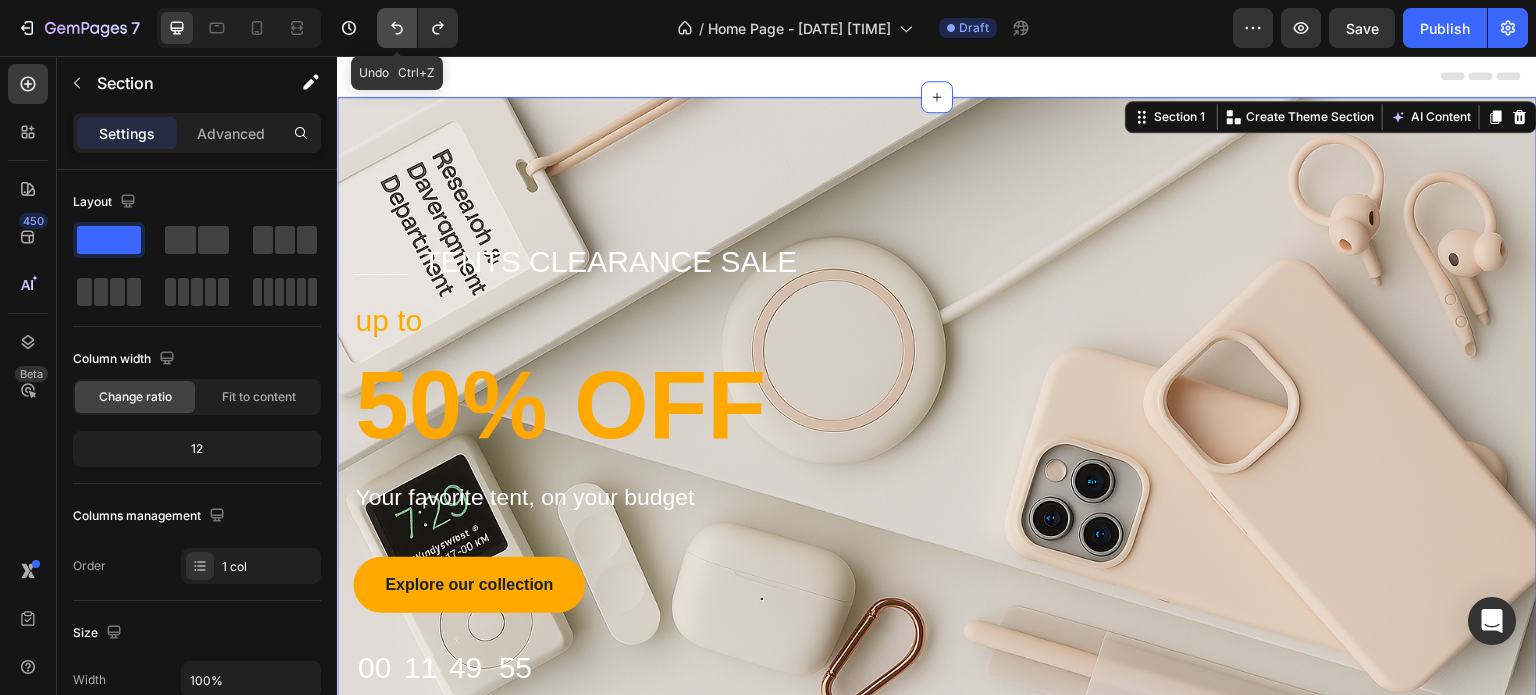 click 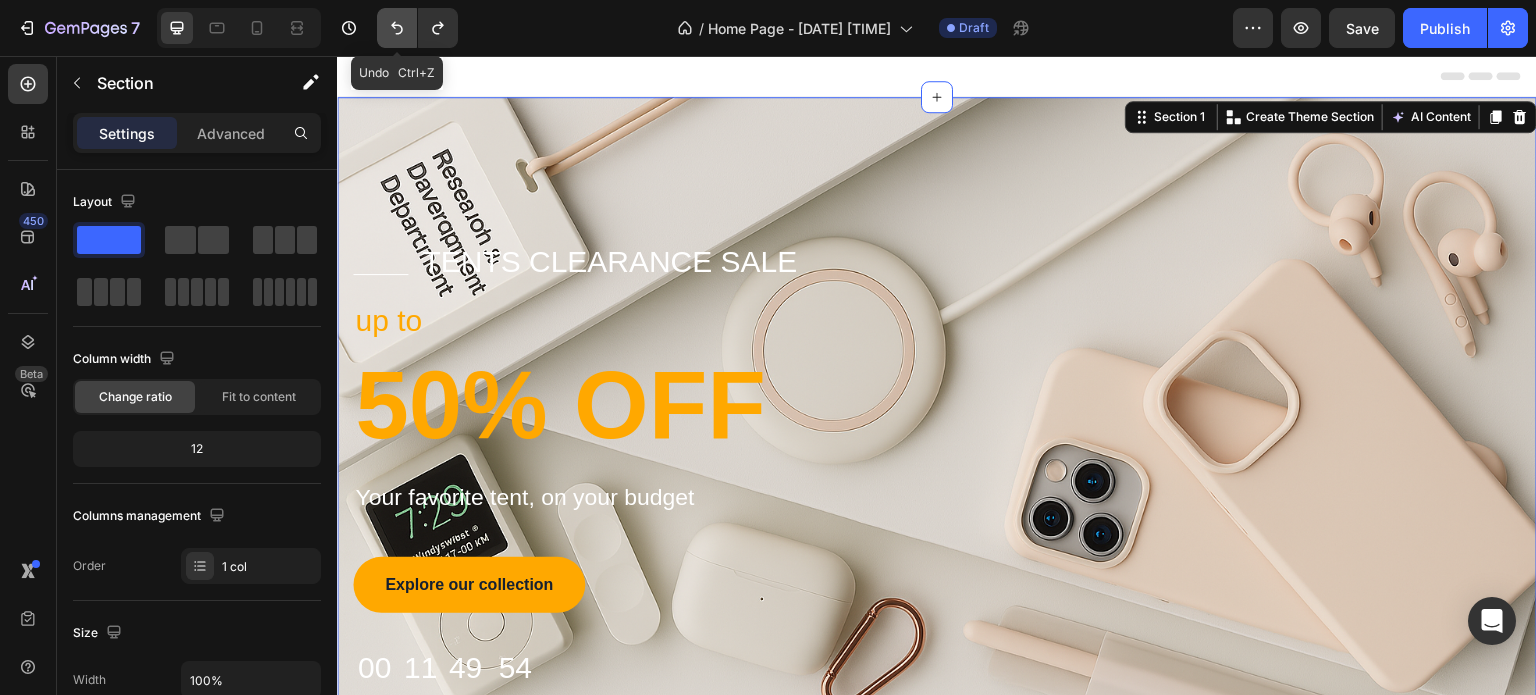 click 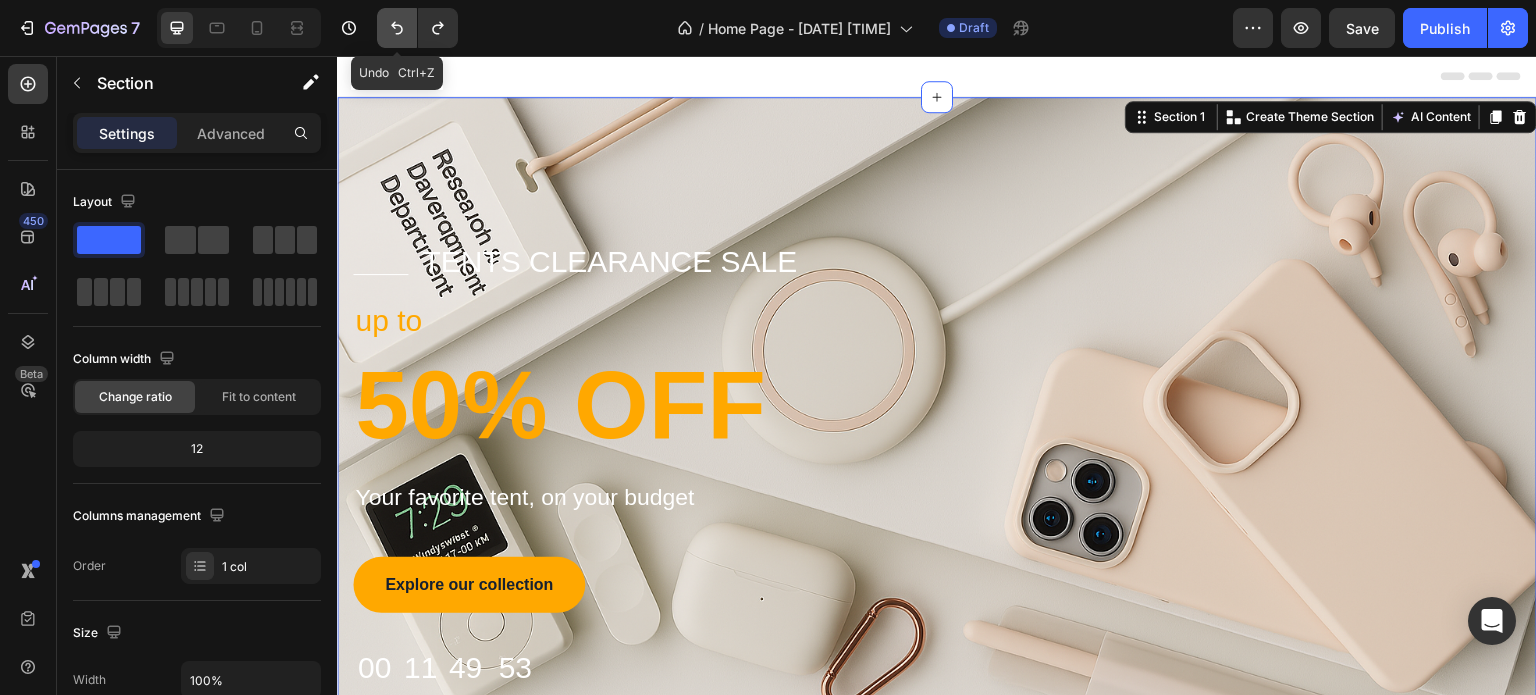click 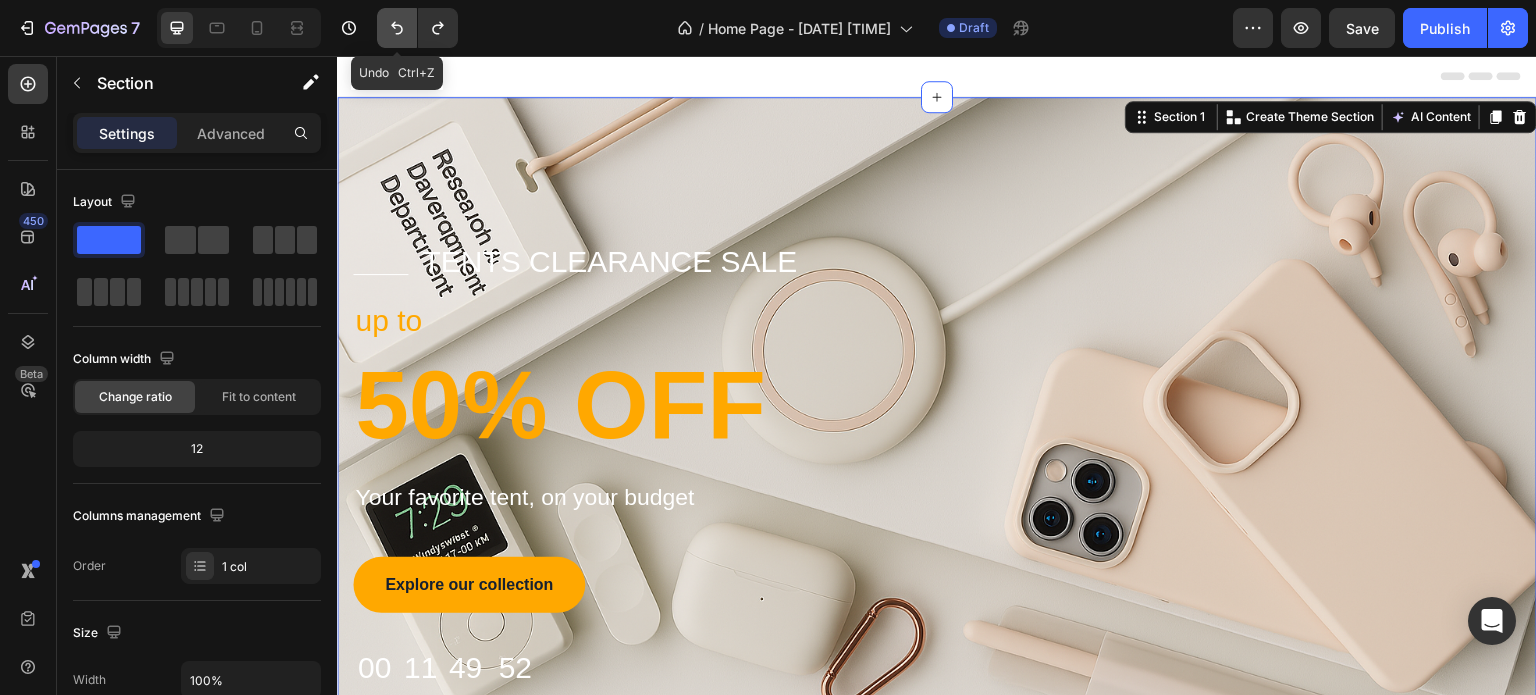 click 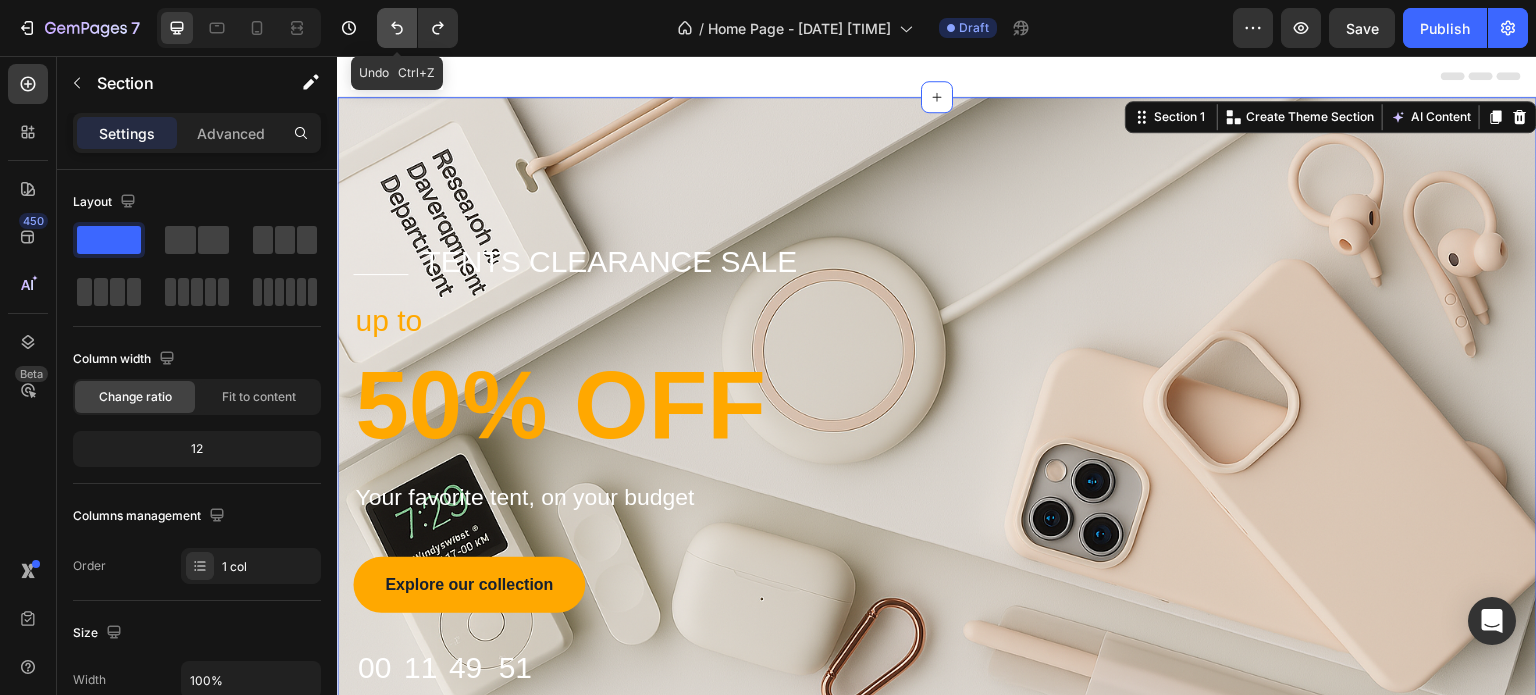click 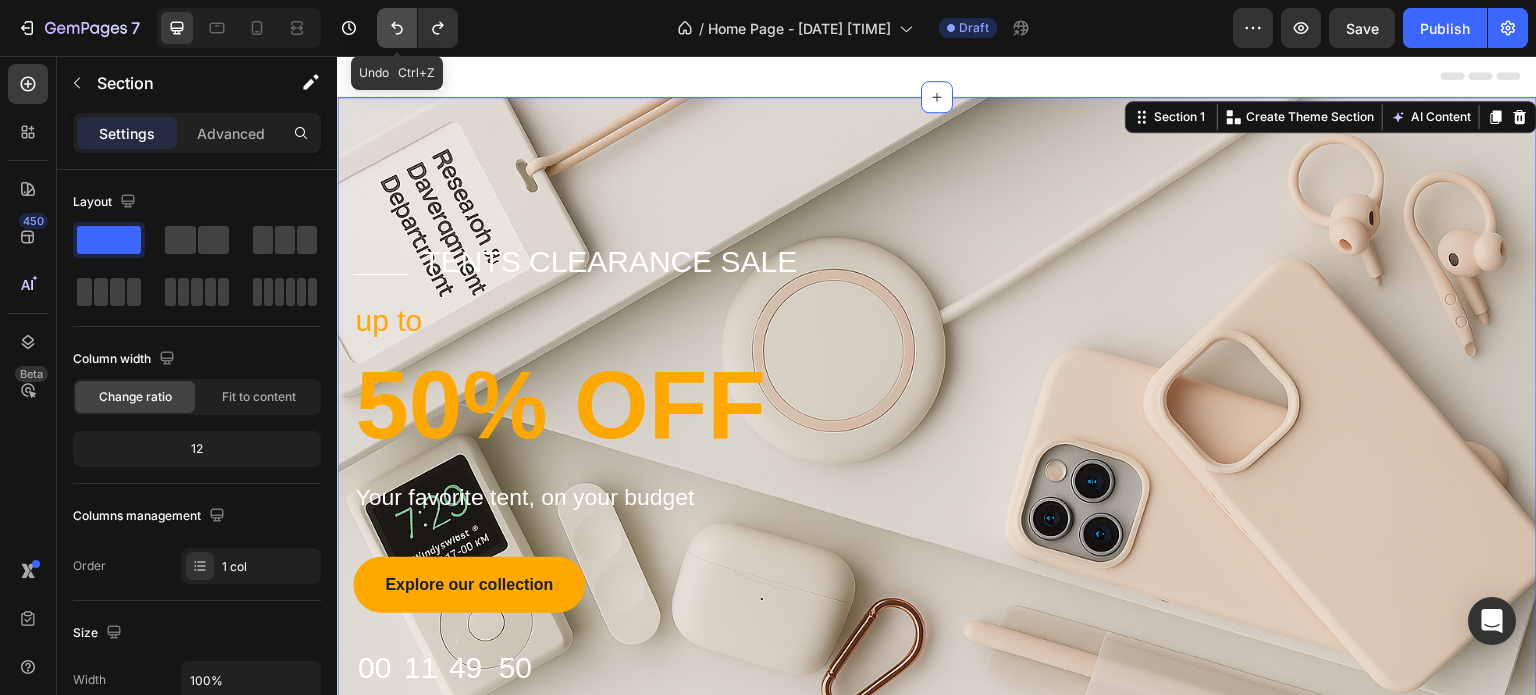 click 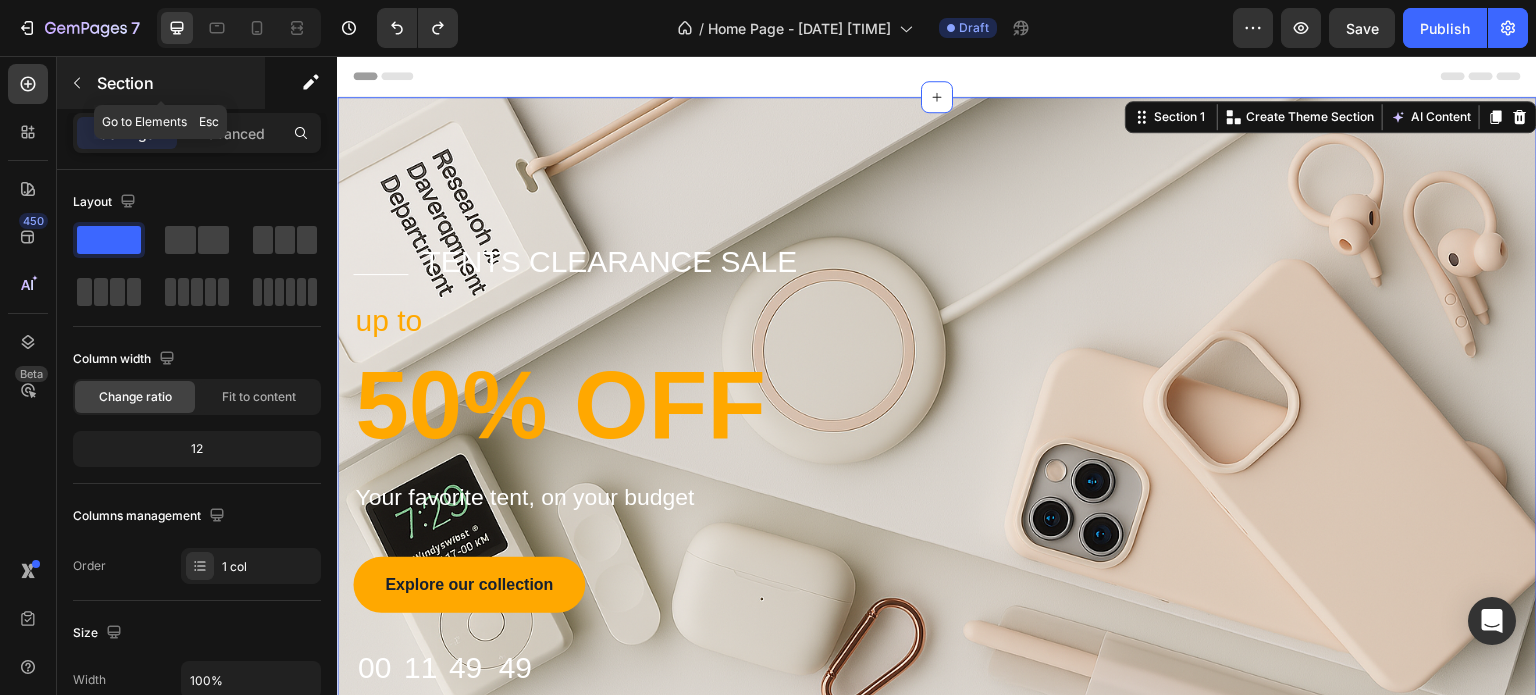 click at bounding box center [77, 83] 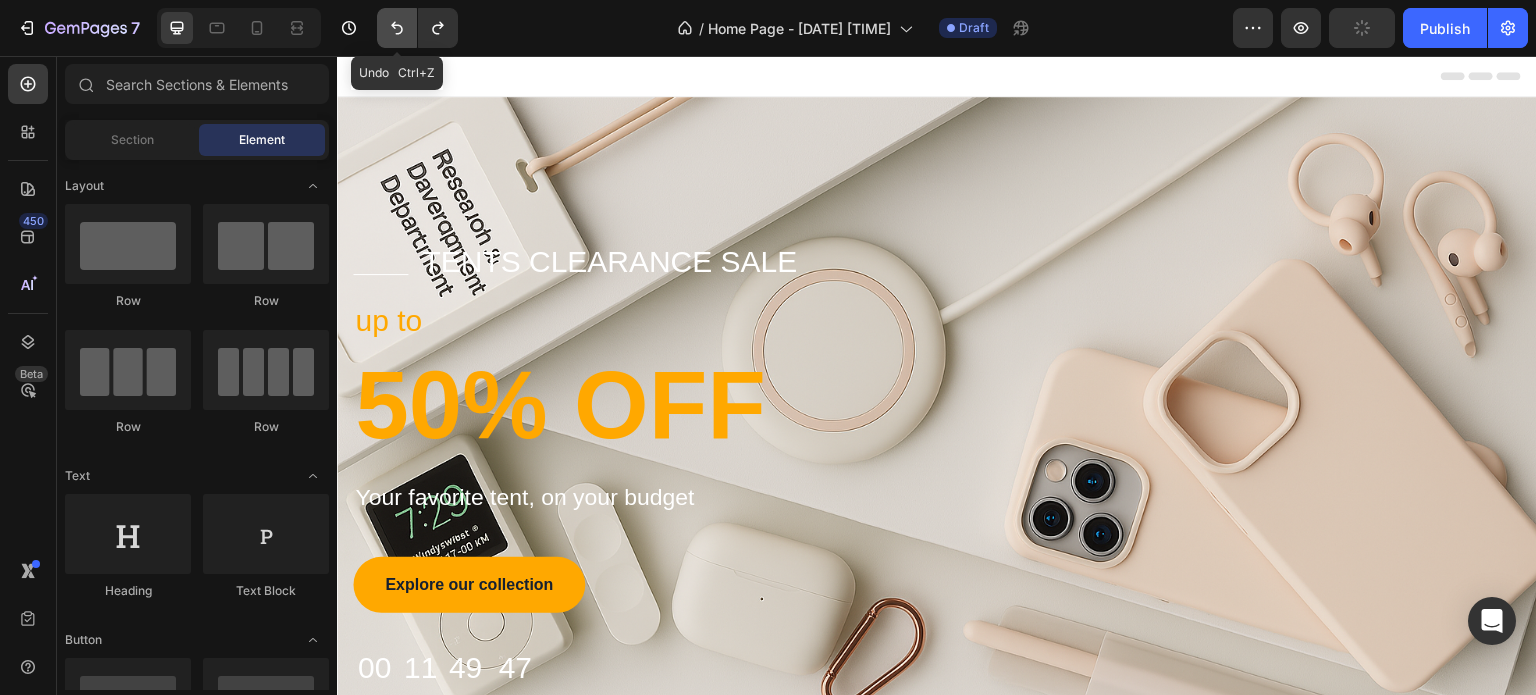 click 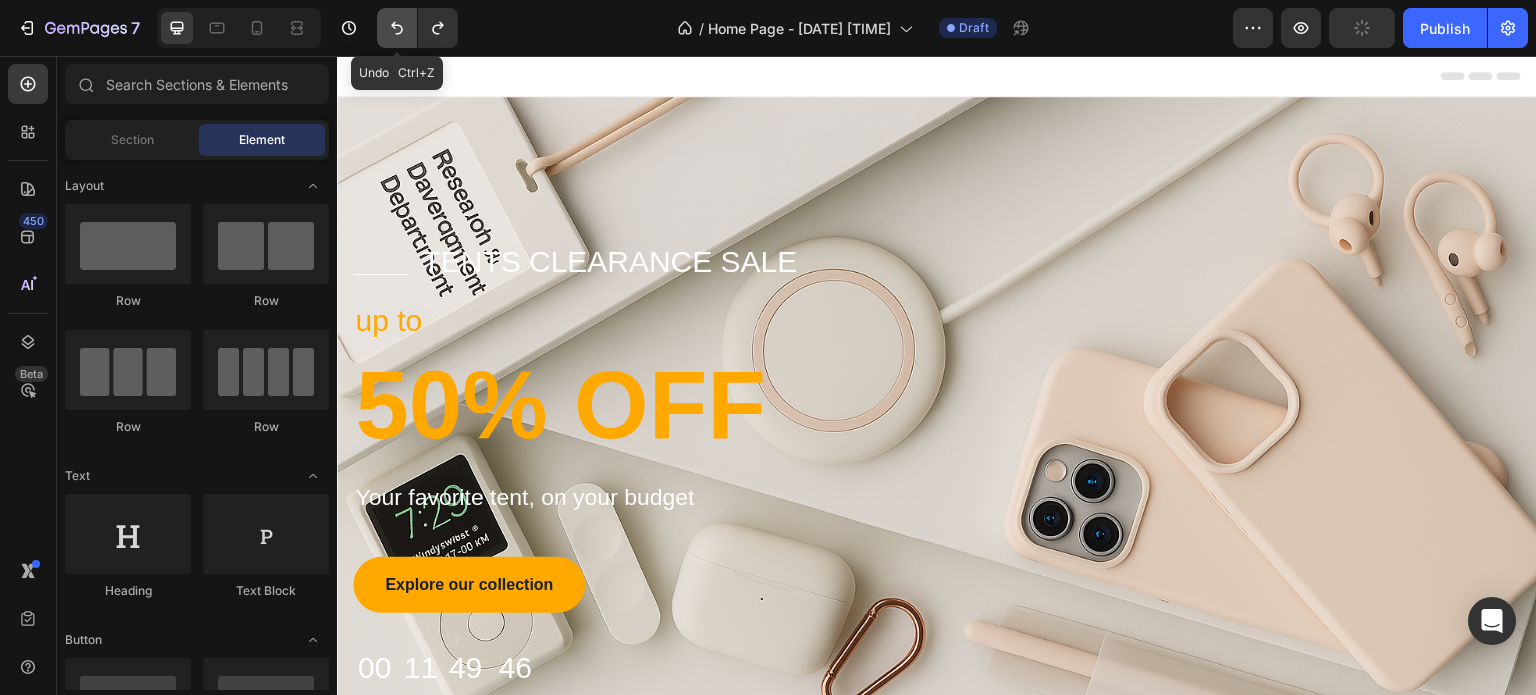 click 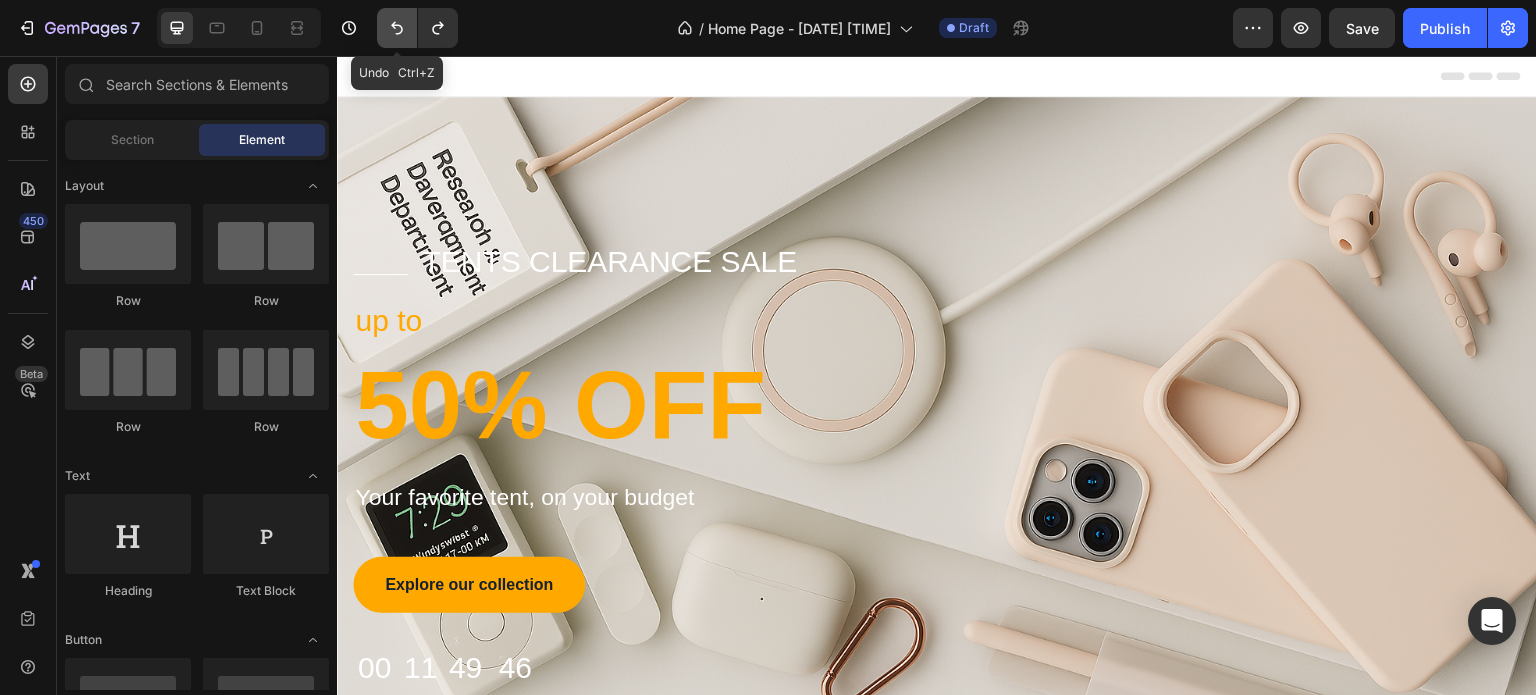 click 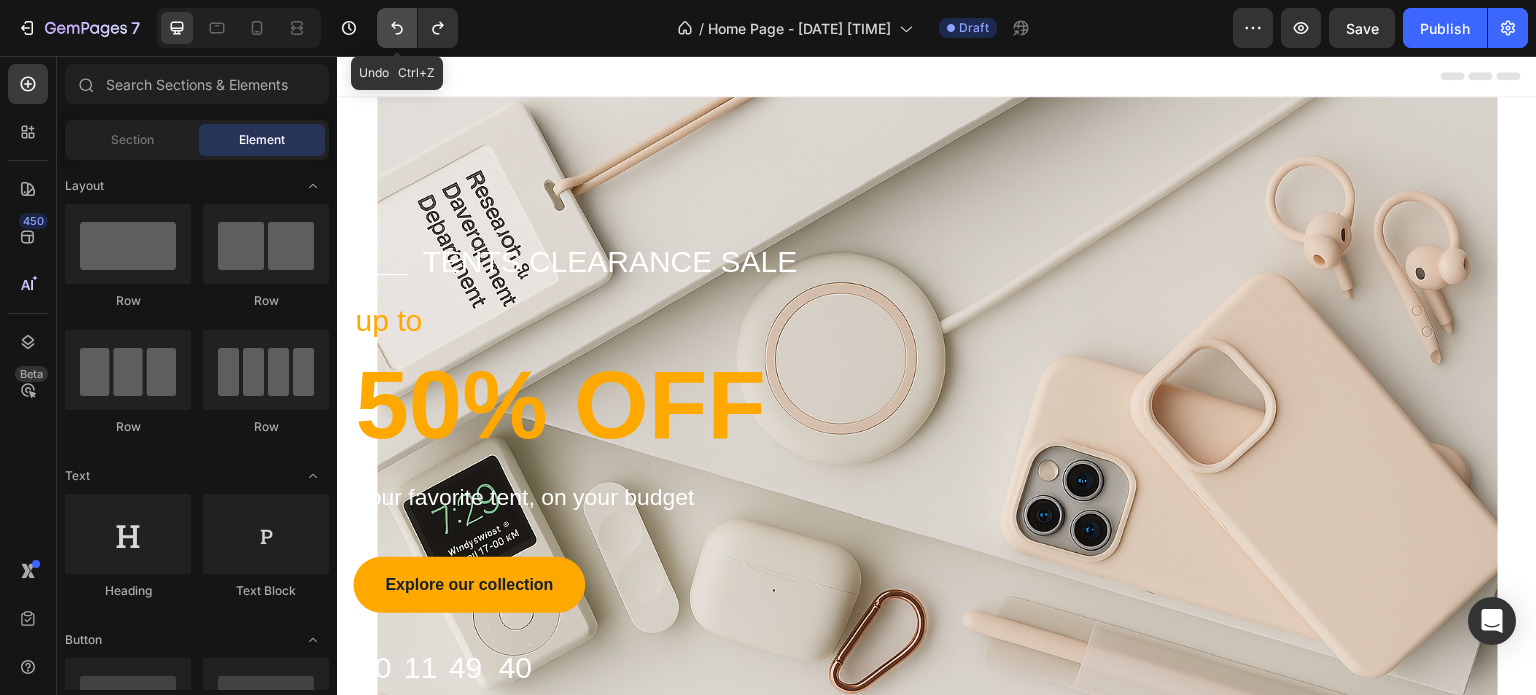 click 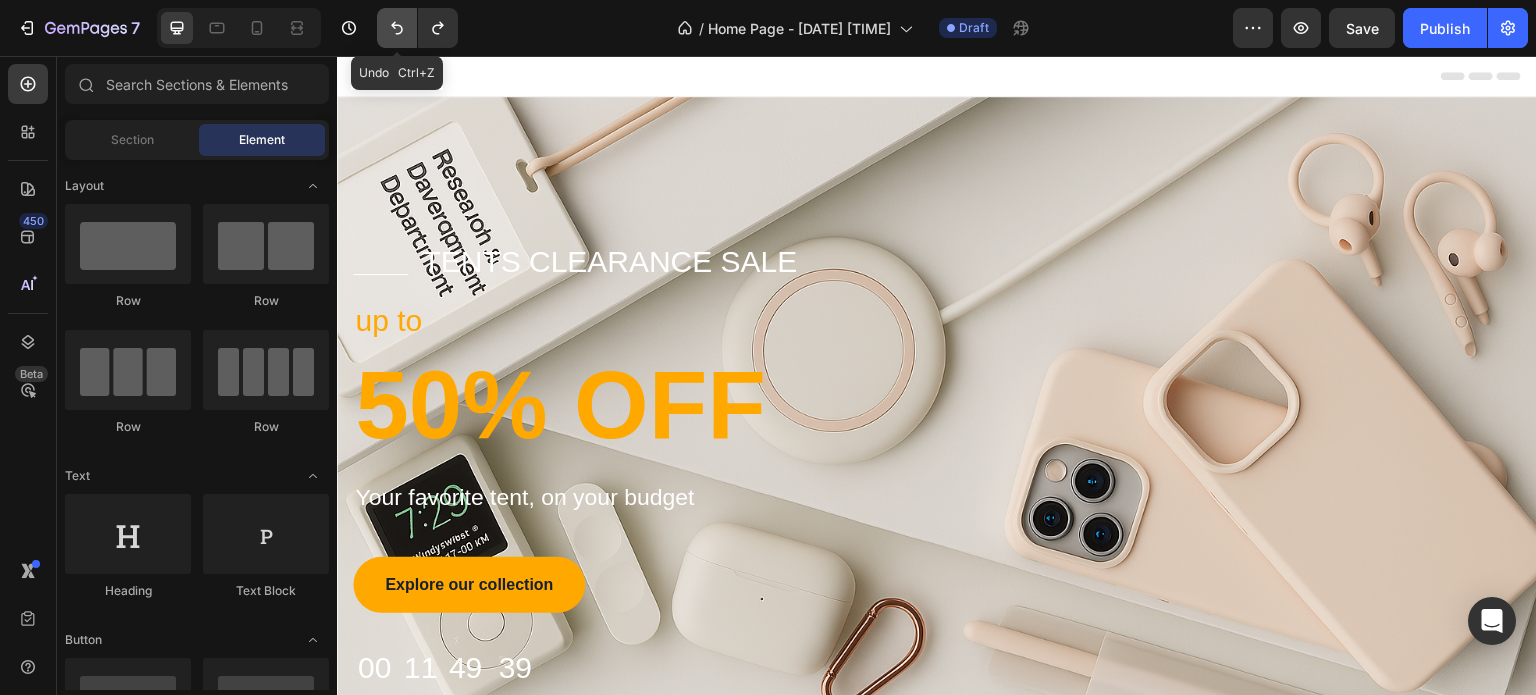 click 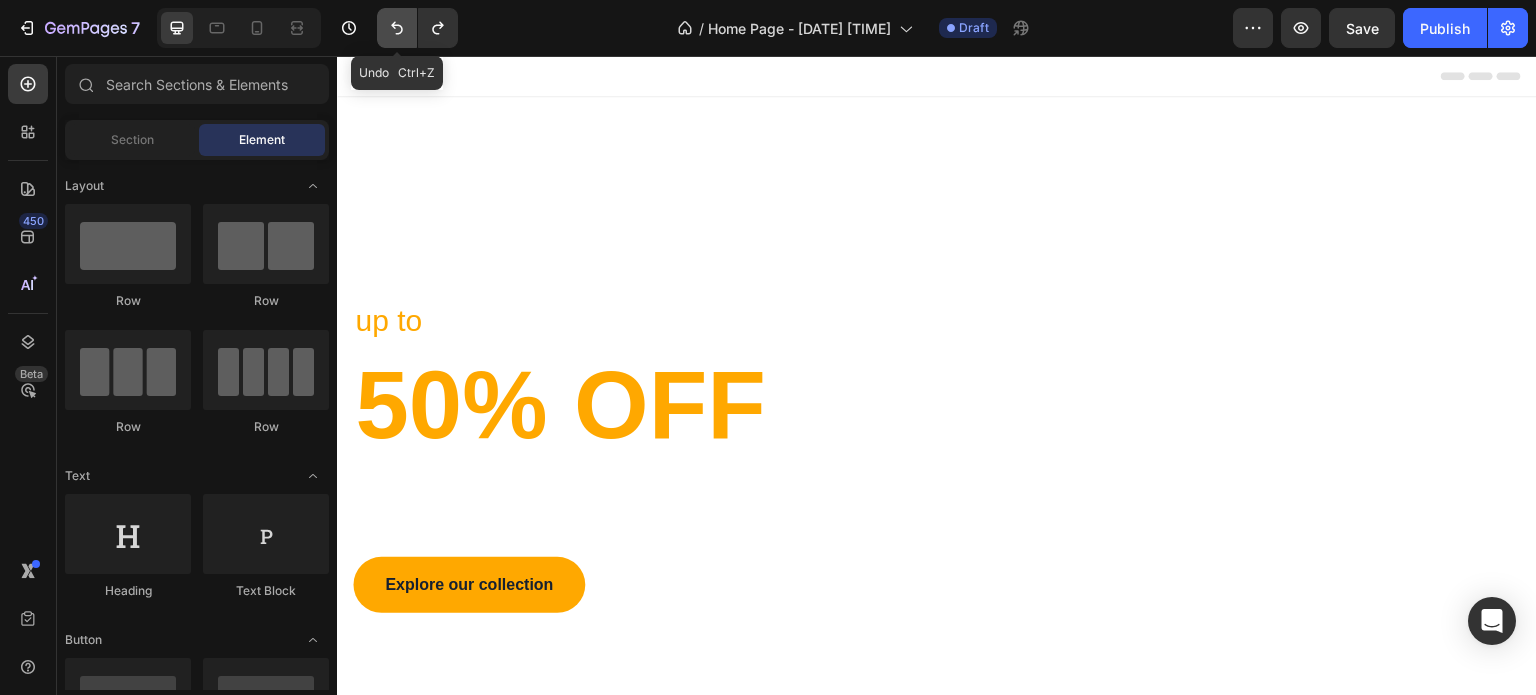 click 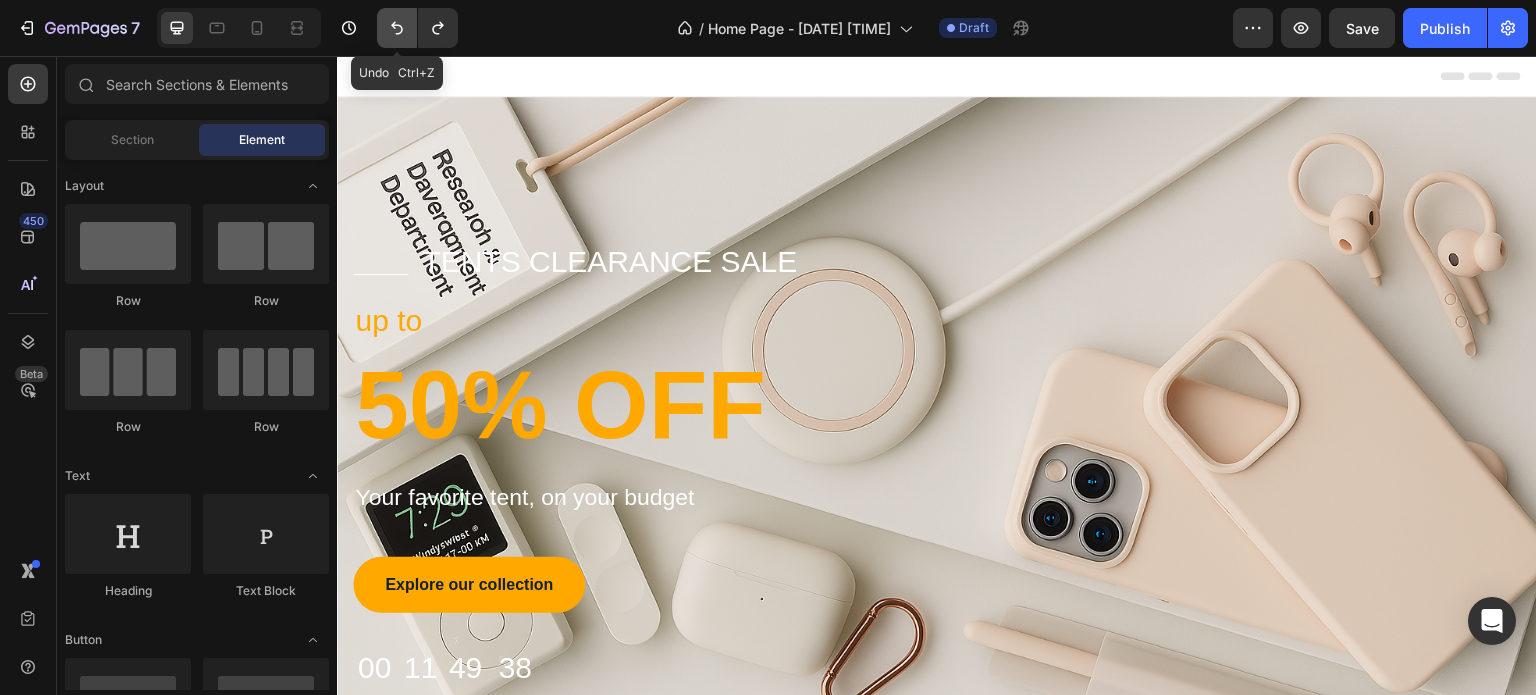 click 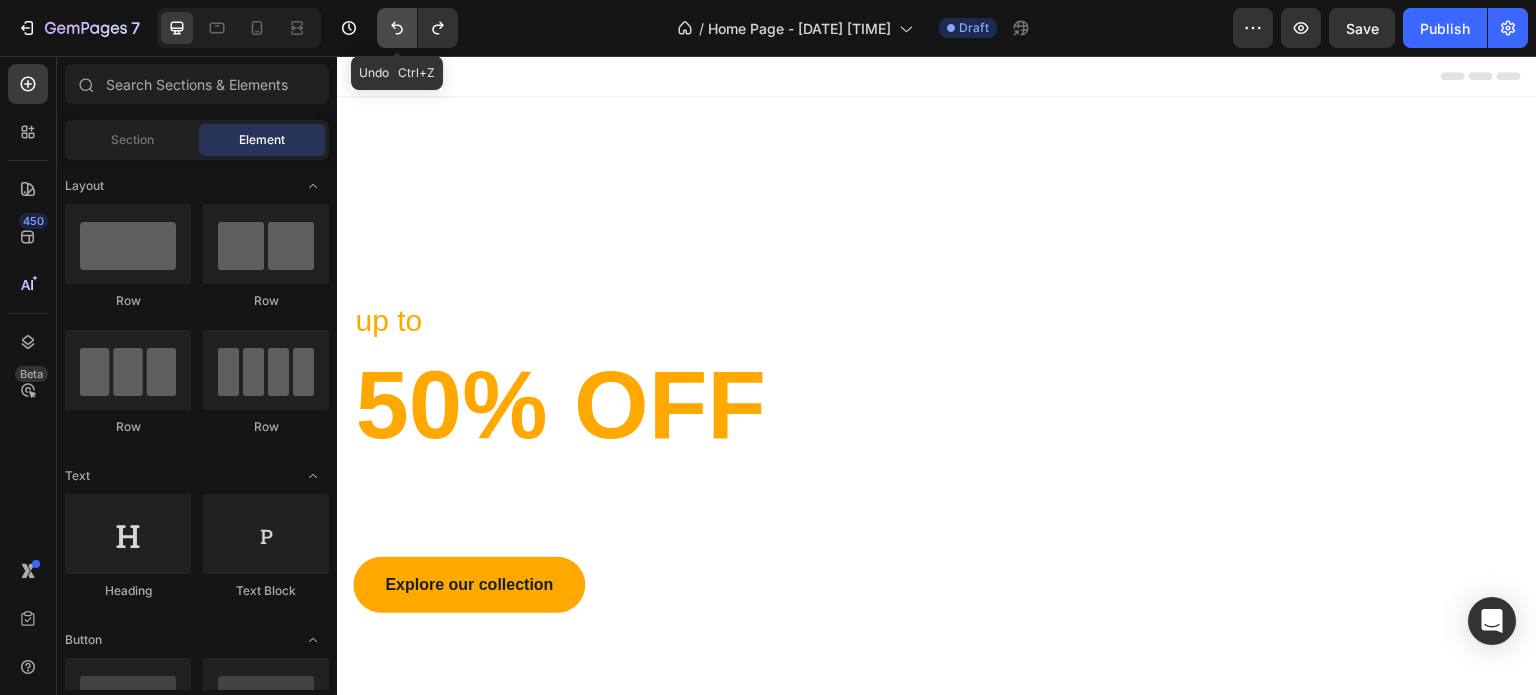 click 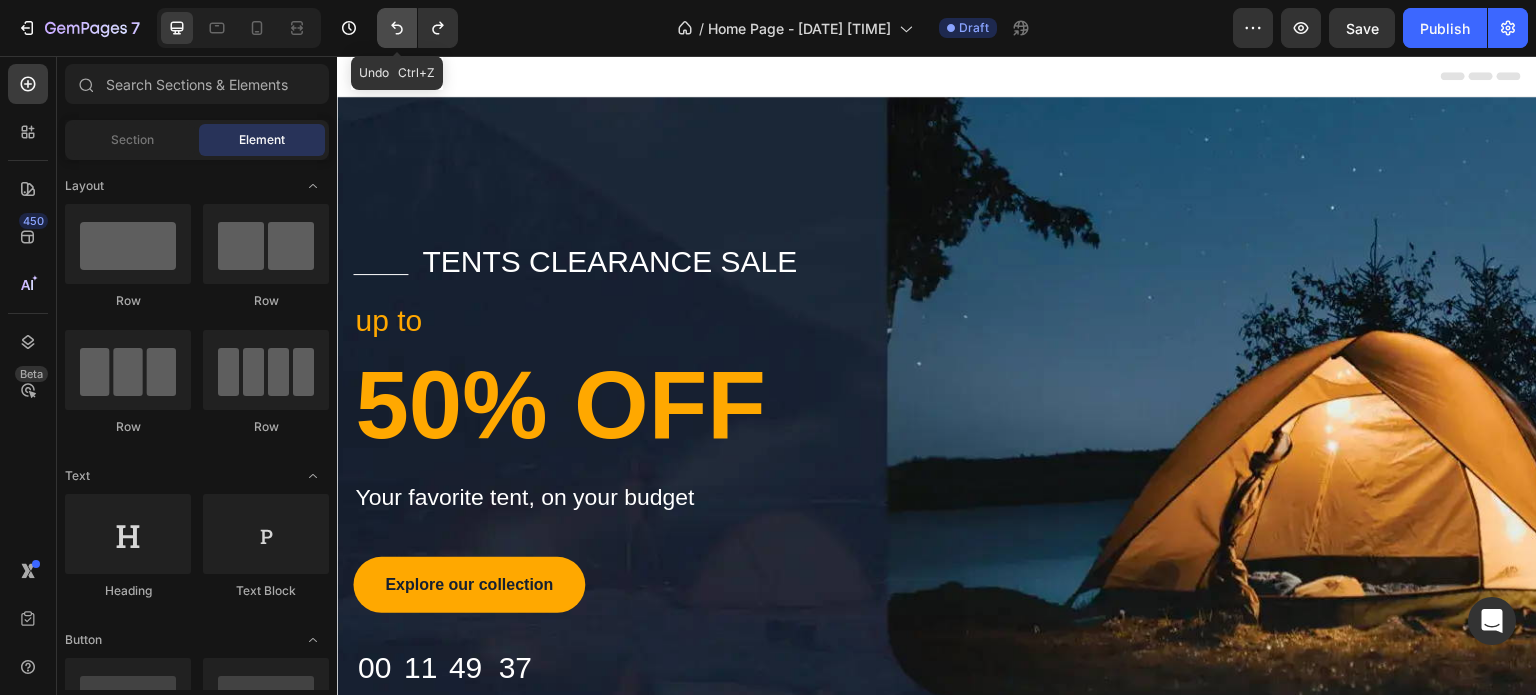 click 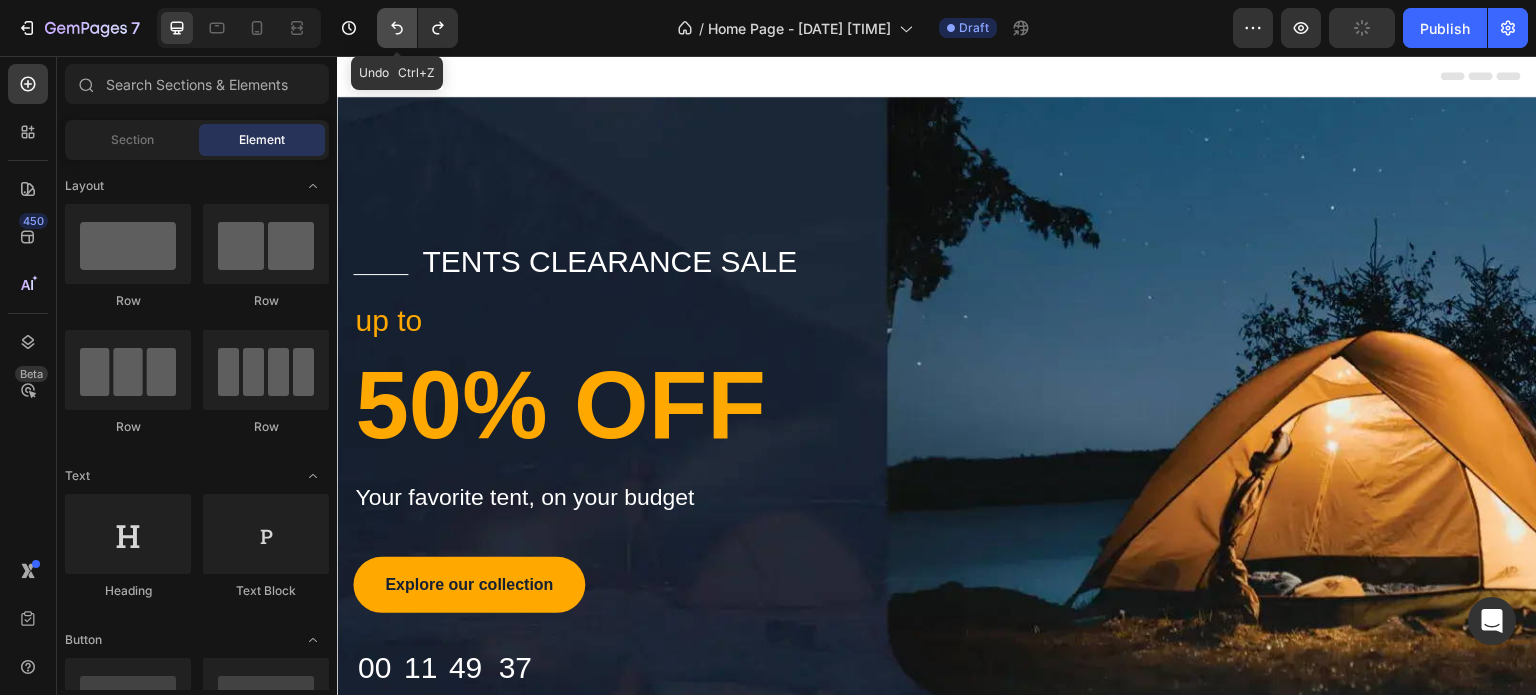 click 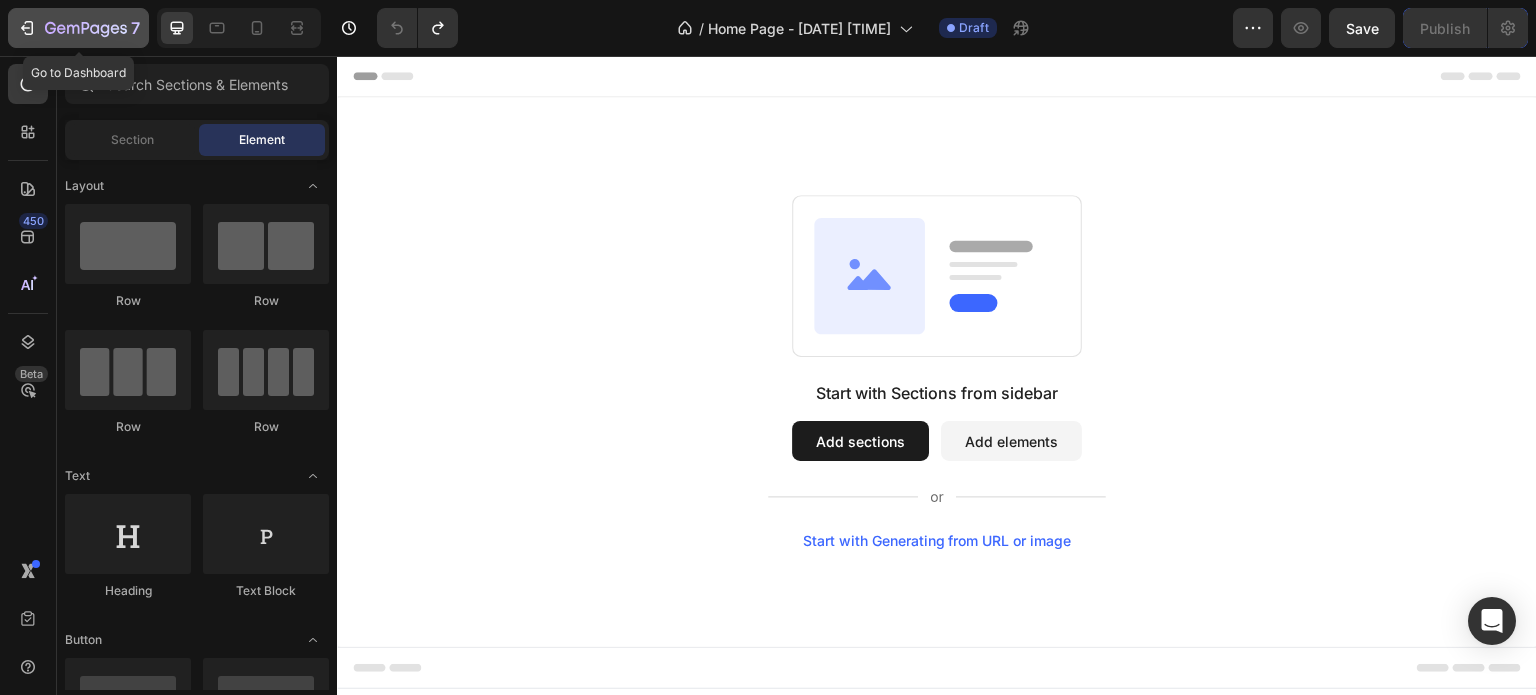click 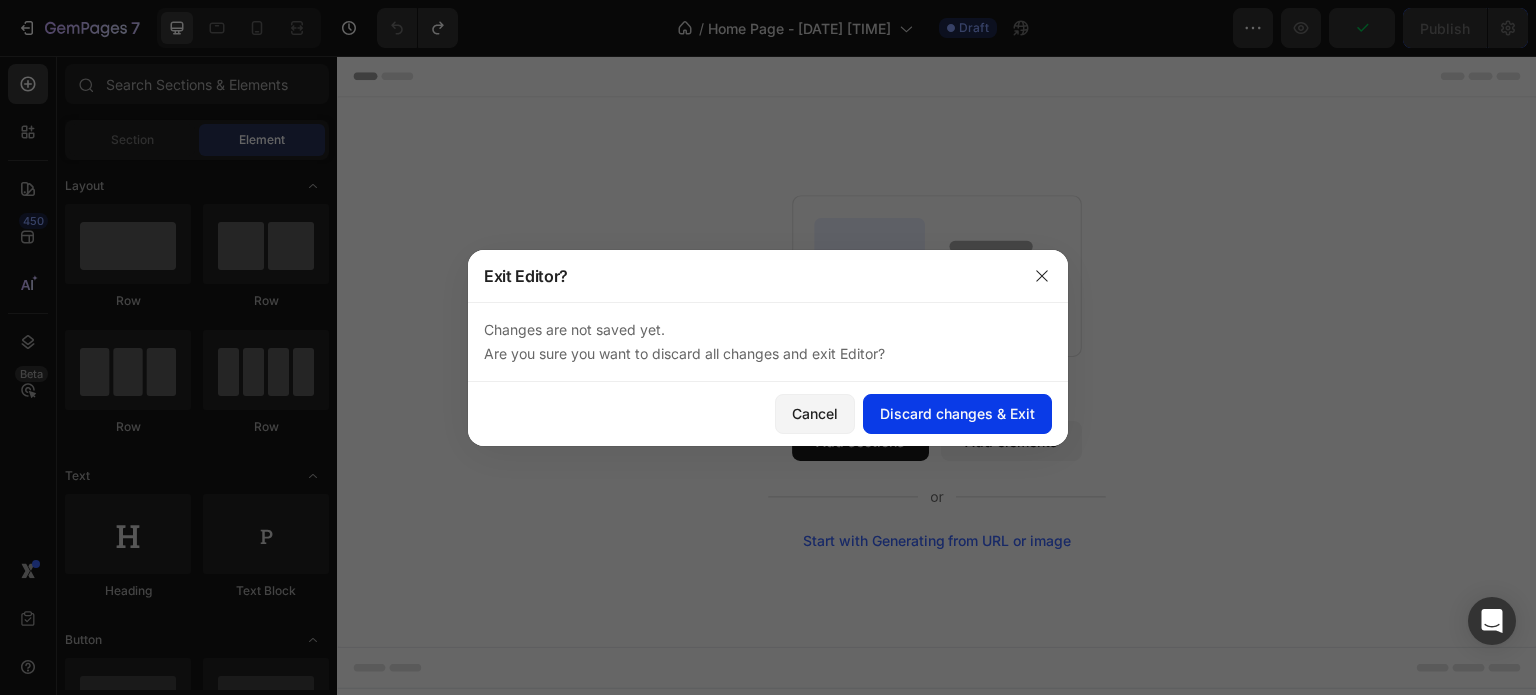 click on "Discard changes & Exit" at bounding box center [957, 413] 